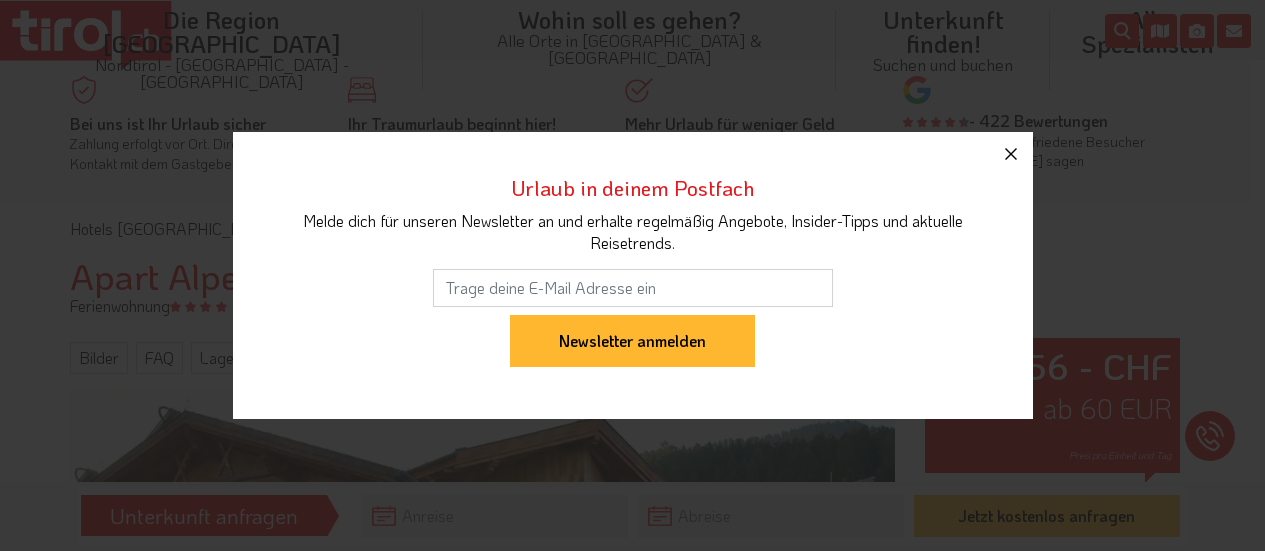 scroll, scrollTop: 310, scrollLeft: 0, axis: vertical 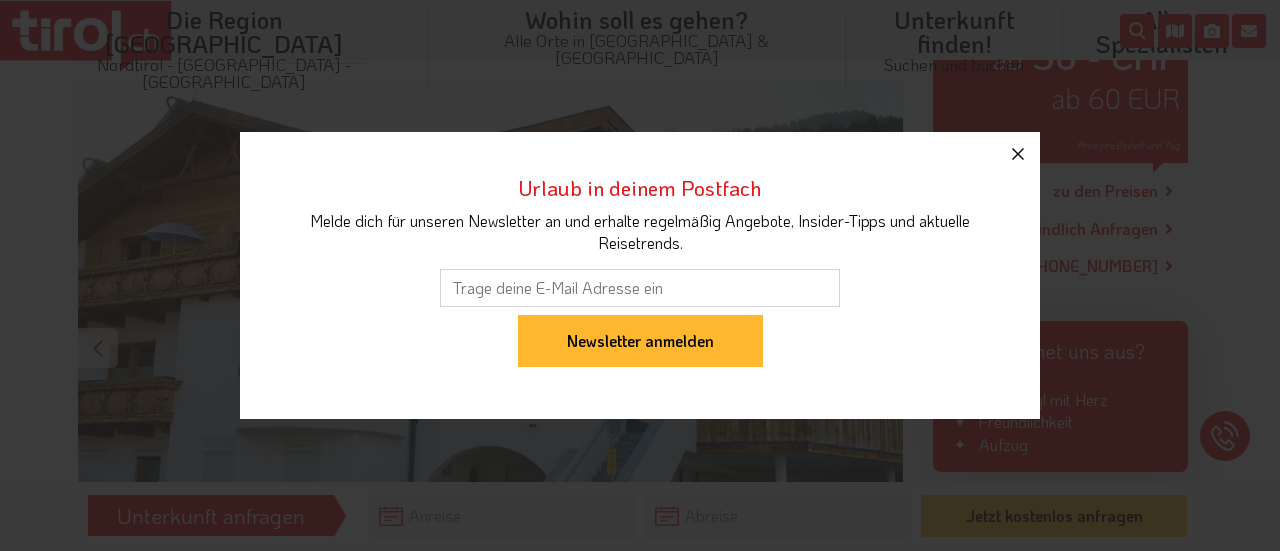 click 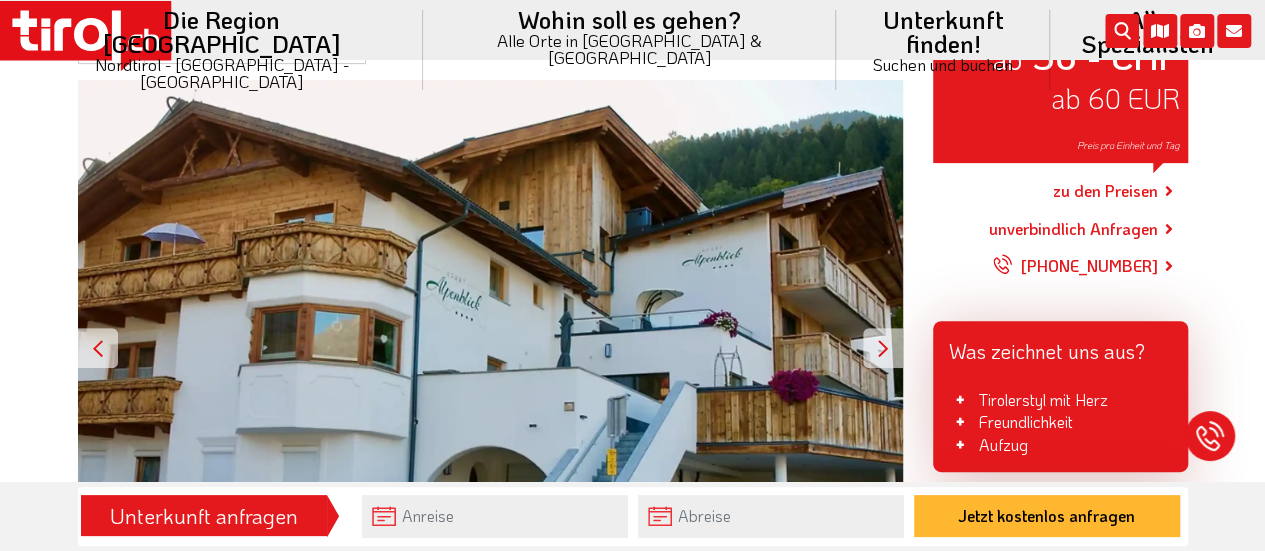 scroll, scrollTop: 0, scrollLeft: 0, axis: both 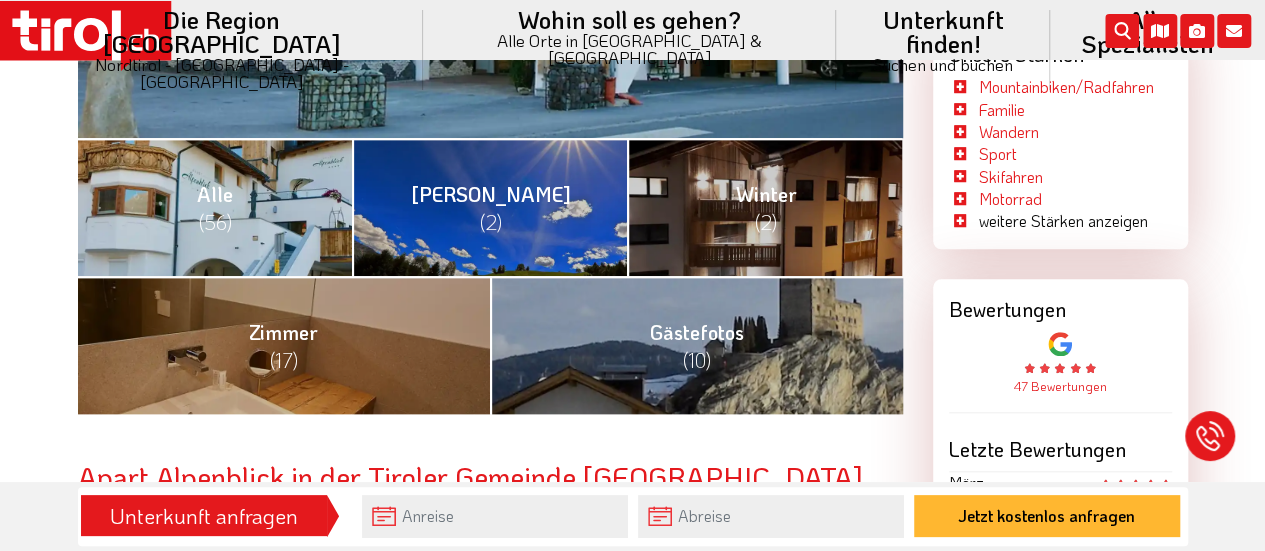 click on "(56)" at bounding box center (214, 222) 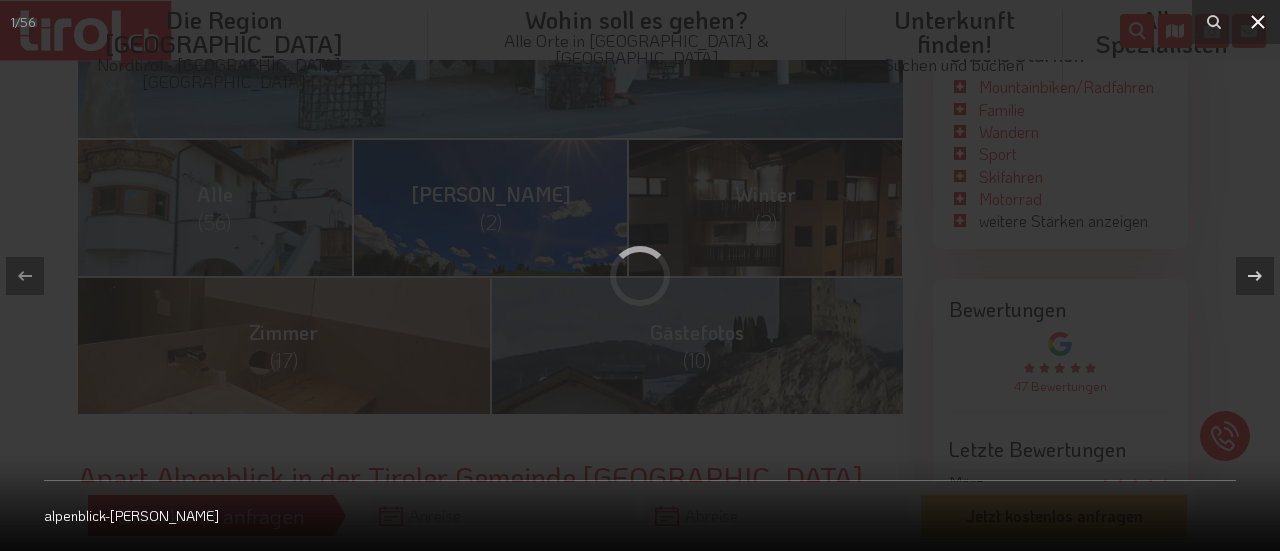 click 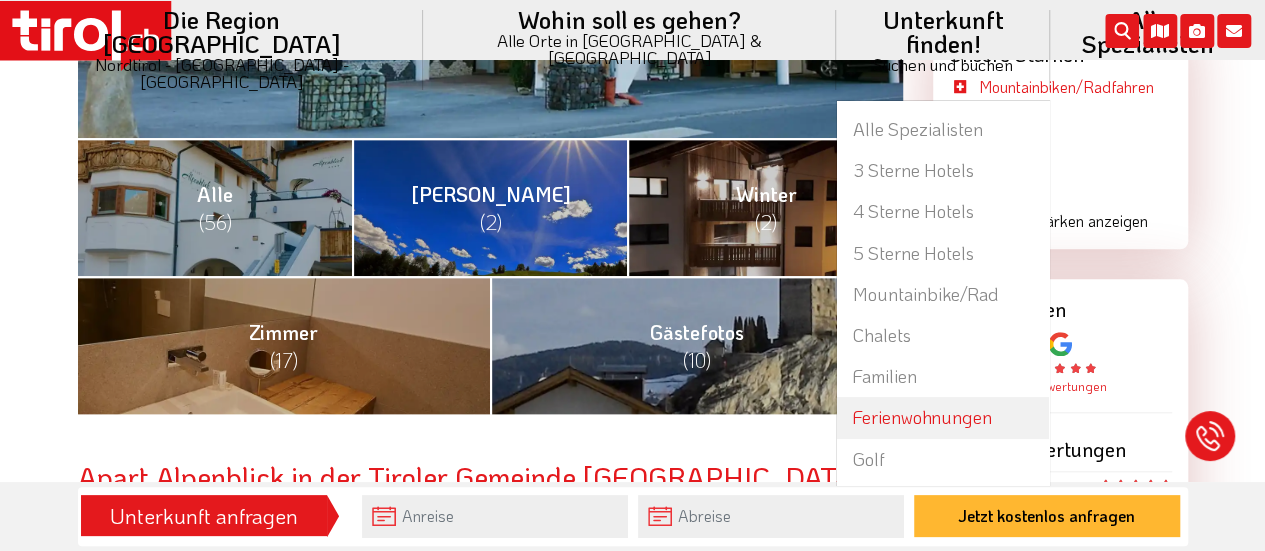 click on "Ferienwohnungen" at bounding box center (943, 417) 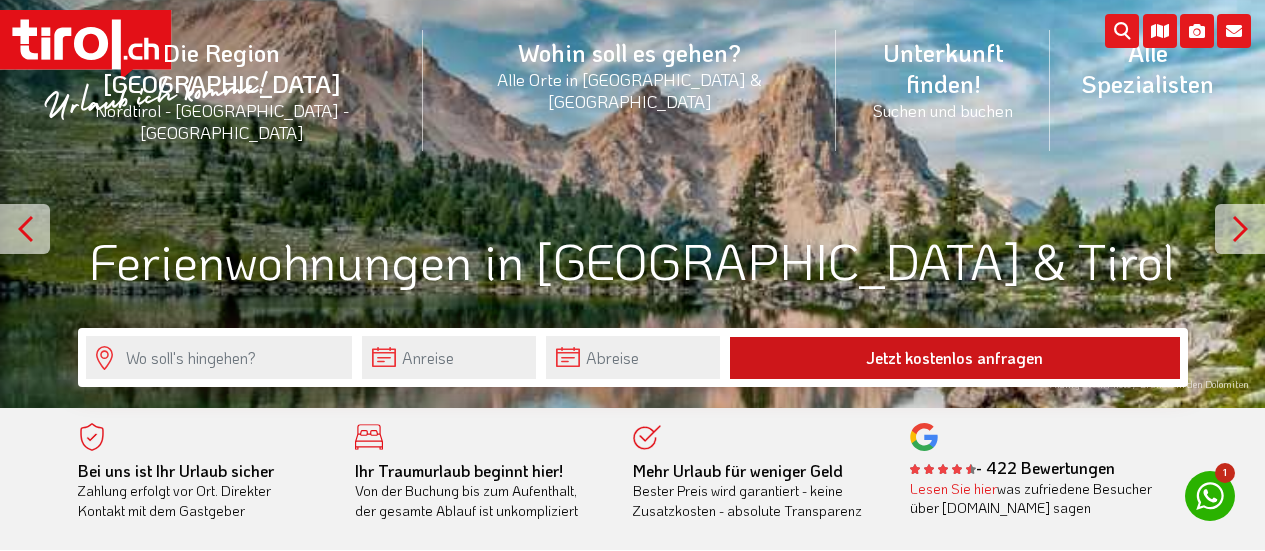 scroll, scrollTop: 0, scrollLeft: 0, axis: both 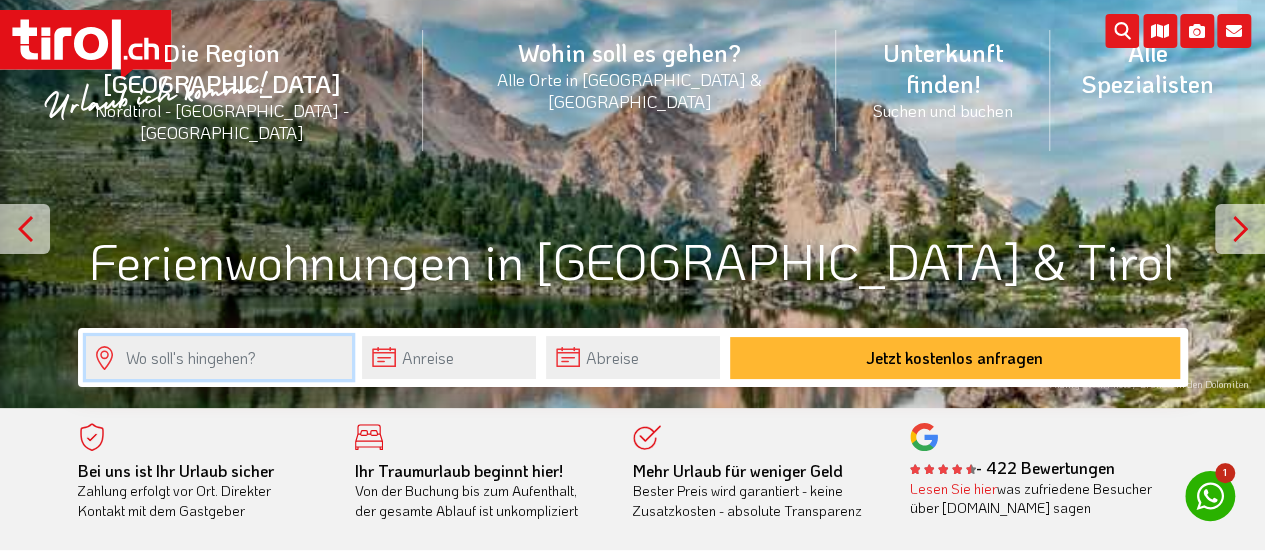click at bounding box center [219, 357] 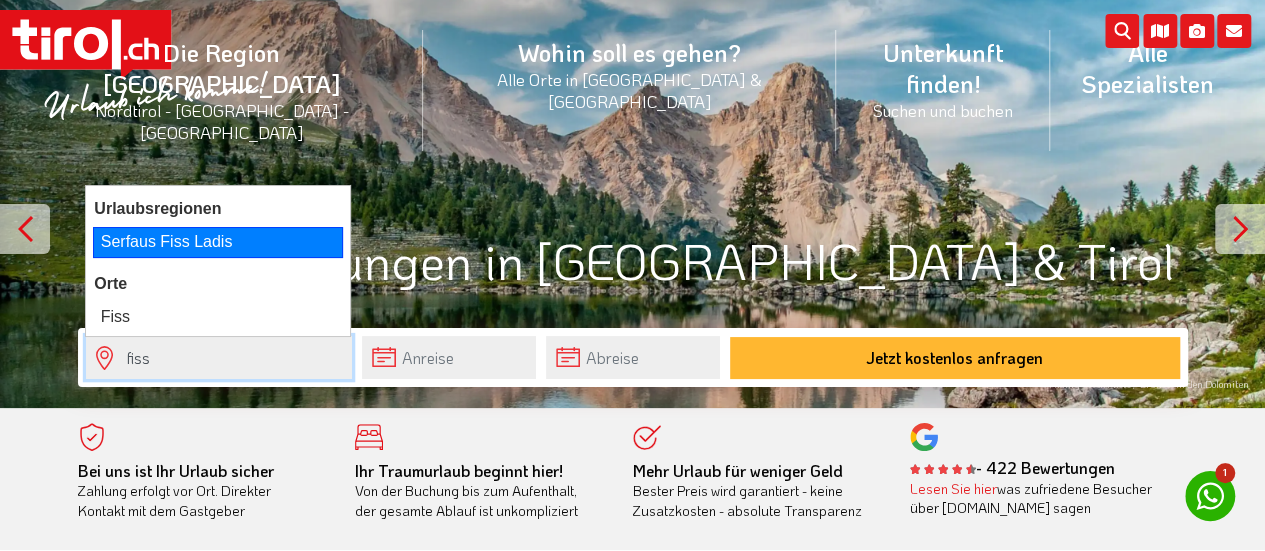 click on "Serfaus Fiss Ladis" at bounding box center [218, 242] 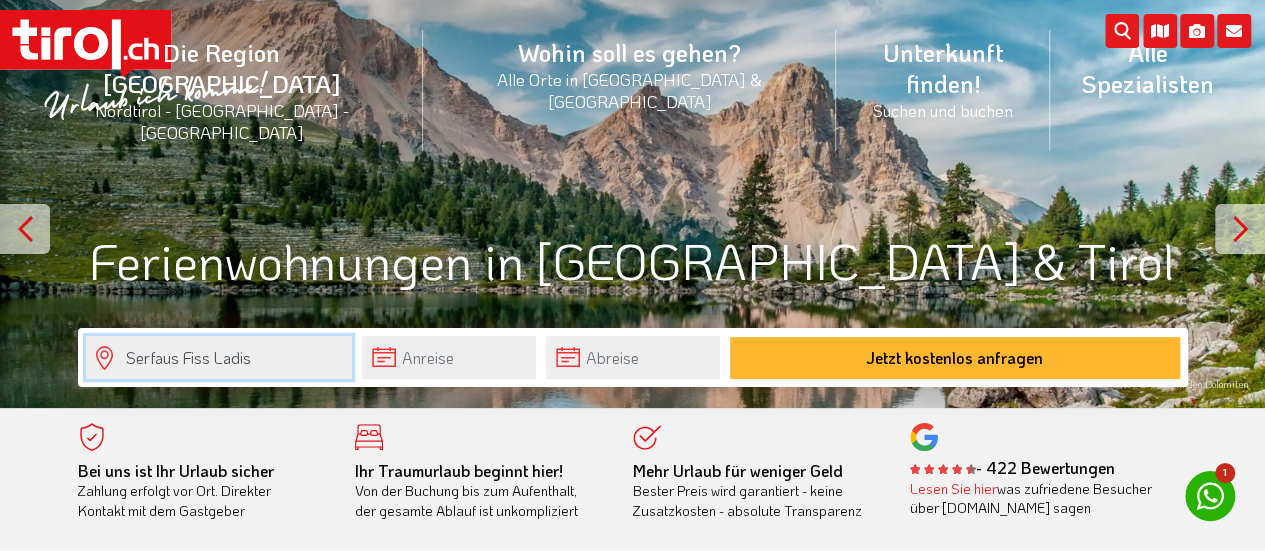 type on "Serfaus Fiss Ladis" 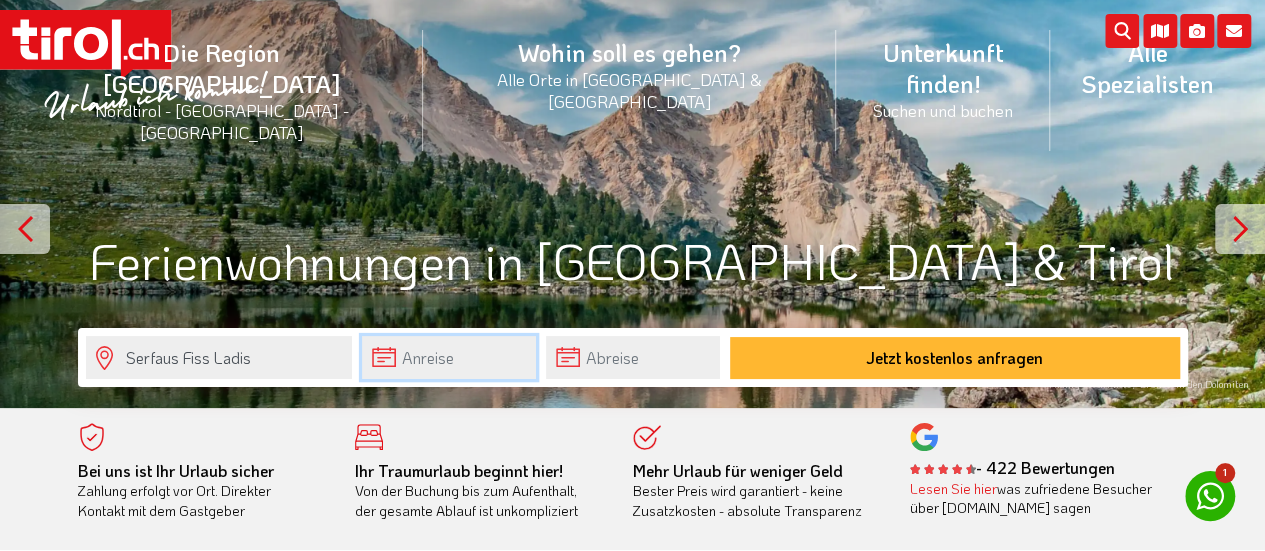 click at bounding box center (449, 357) 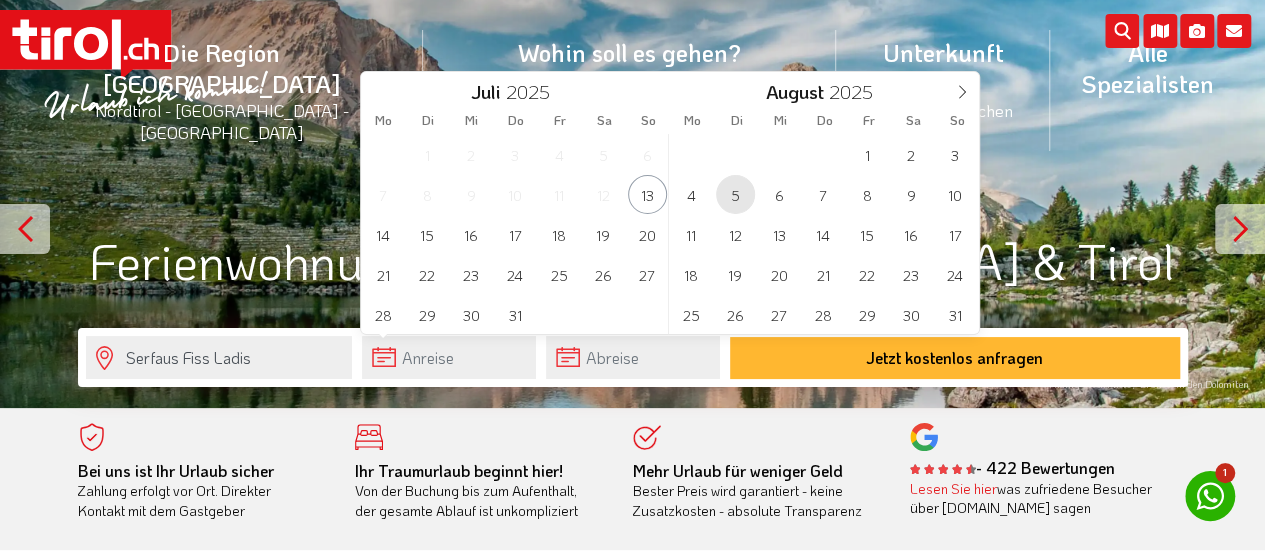 click on "5" at bounding box center [735, 194] 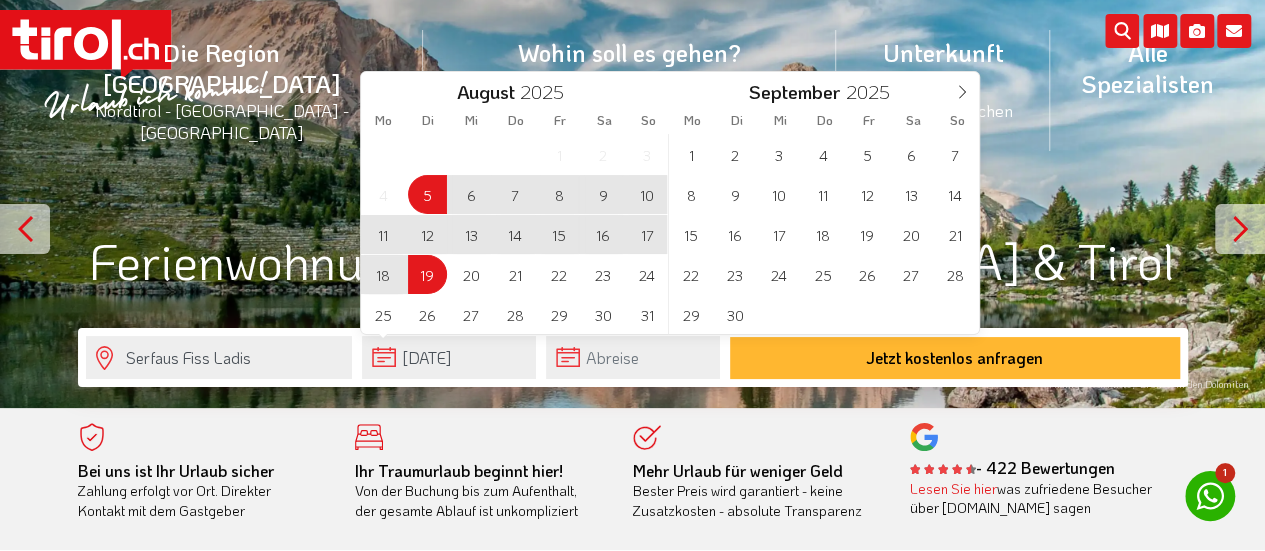 click on "19" at bounding box center [427, 274] 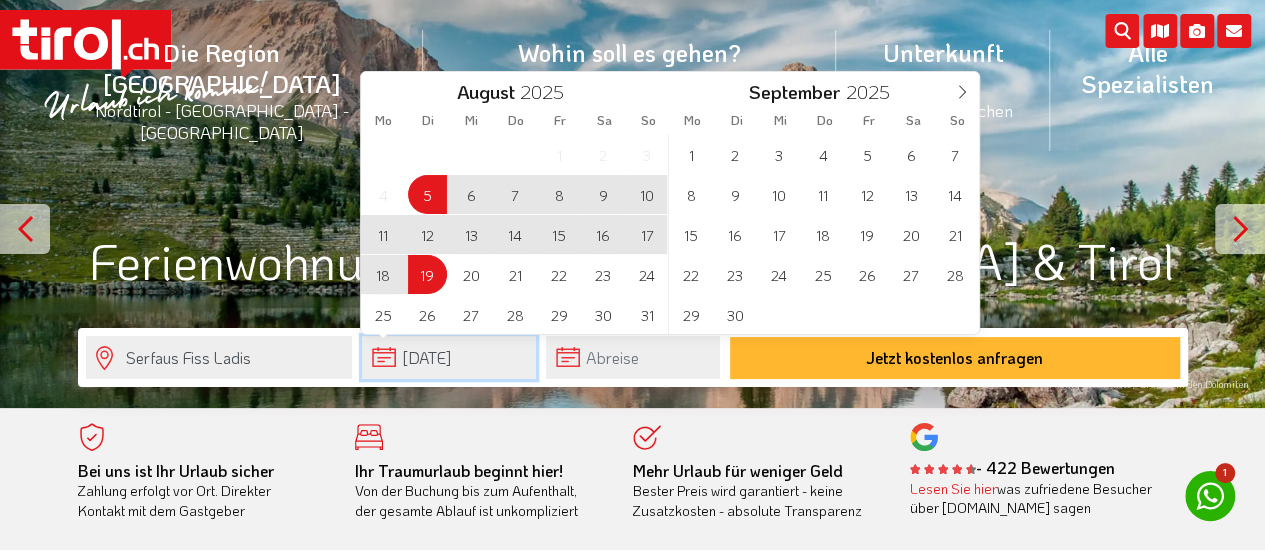 type on "[DATE]" 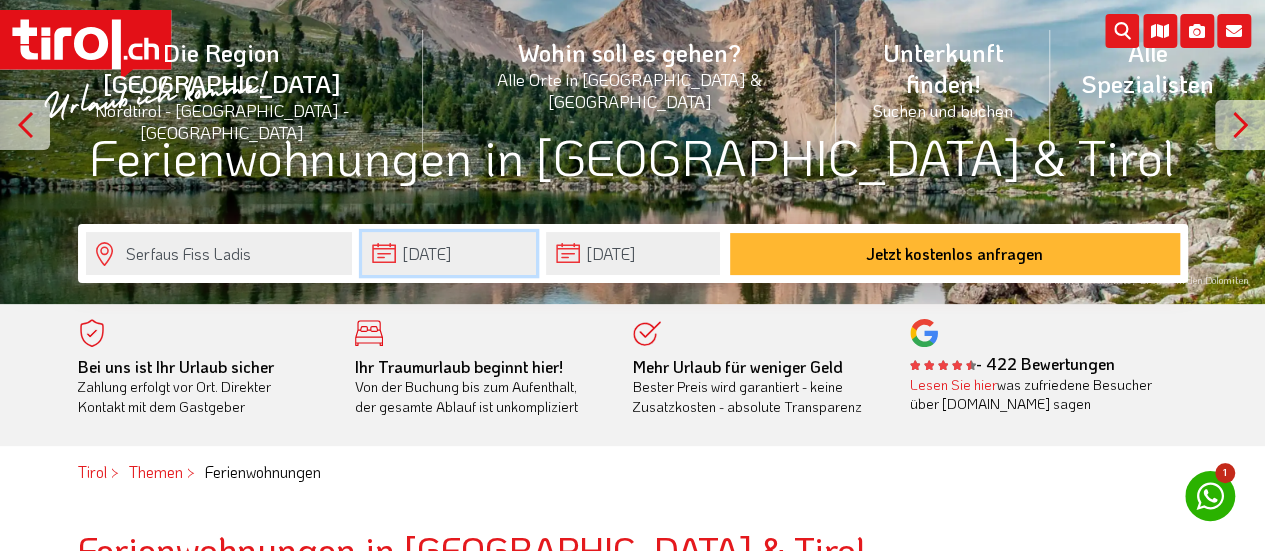 scroll, scrollTop: 144, scrollLeft: 0, axis: vertical 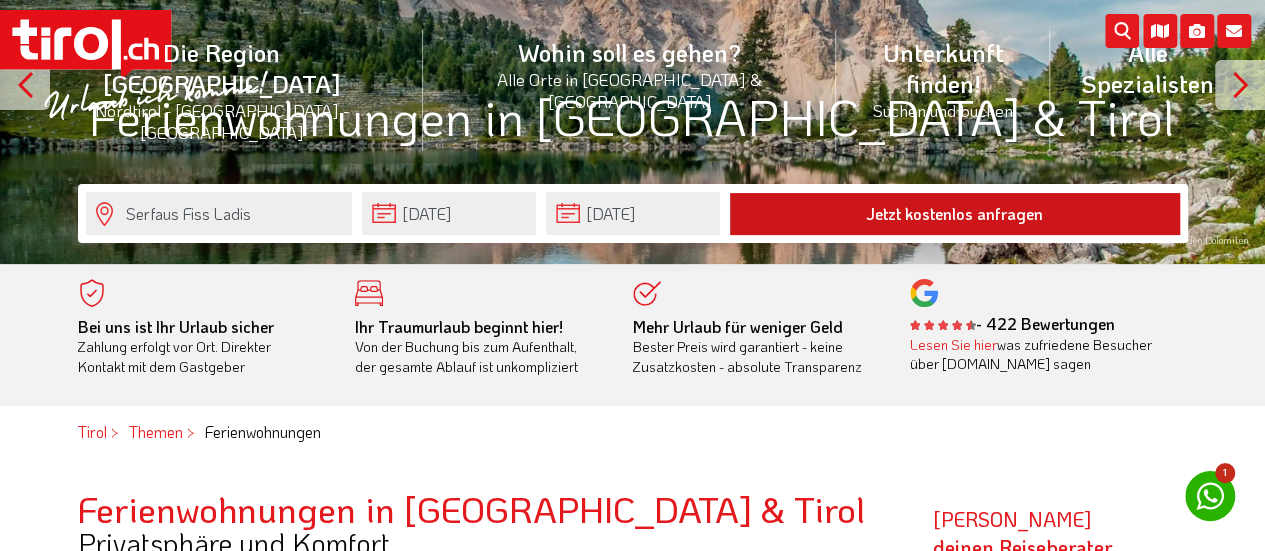 click on "Jetzt kostenlos anfragen" at bounding box center (955, 214) 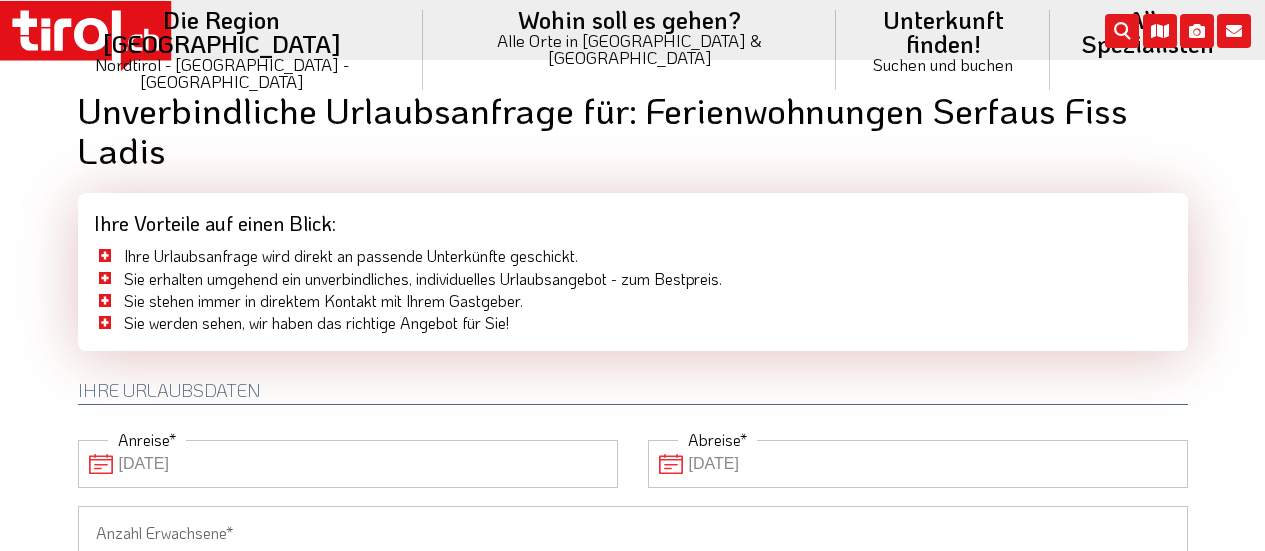 scroll, scrollTop: 0, scrollLeft: 0, axis: both 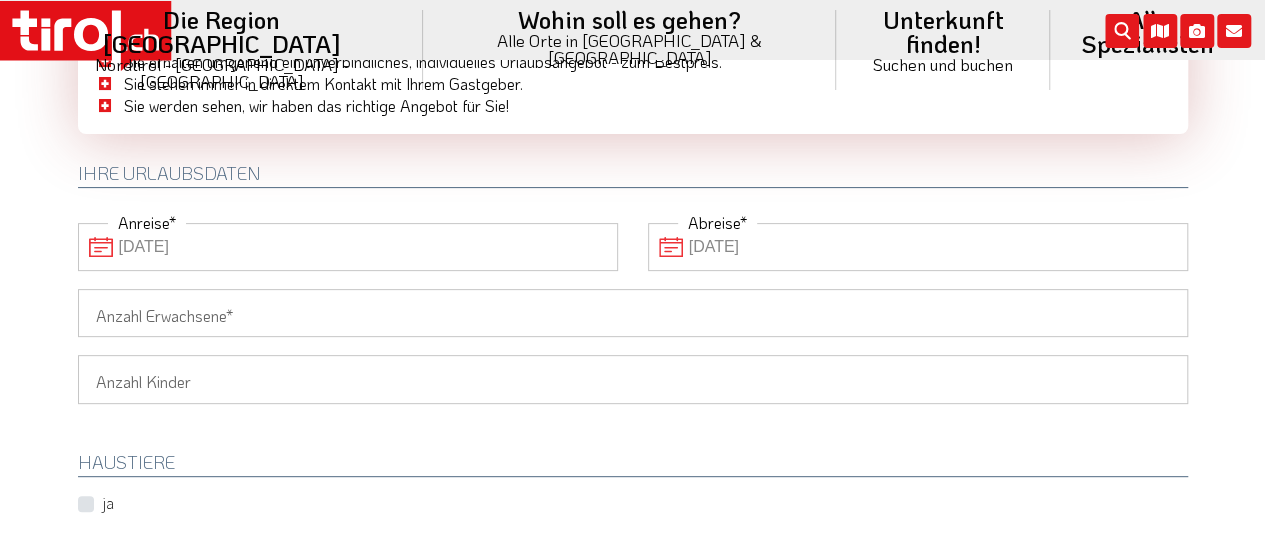 click on "Anzahl Erwachsene" at bounding box center [633, 313] 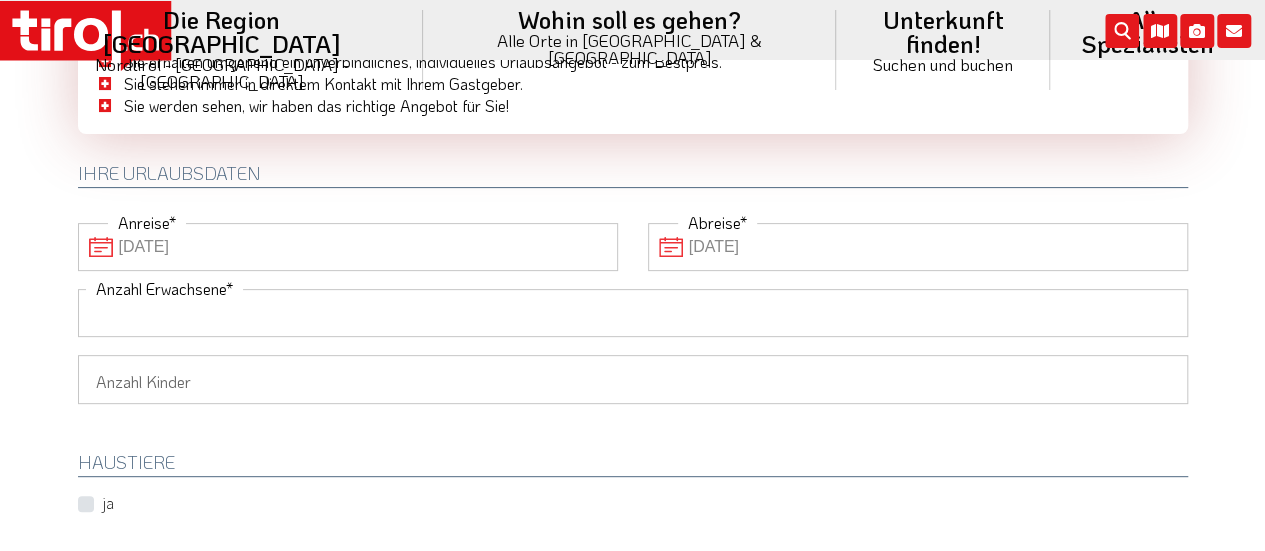 type on "3" 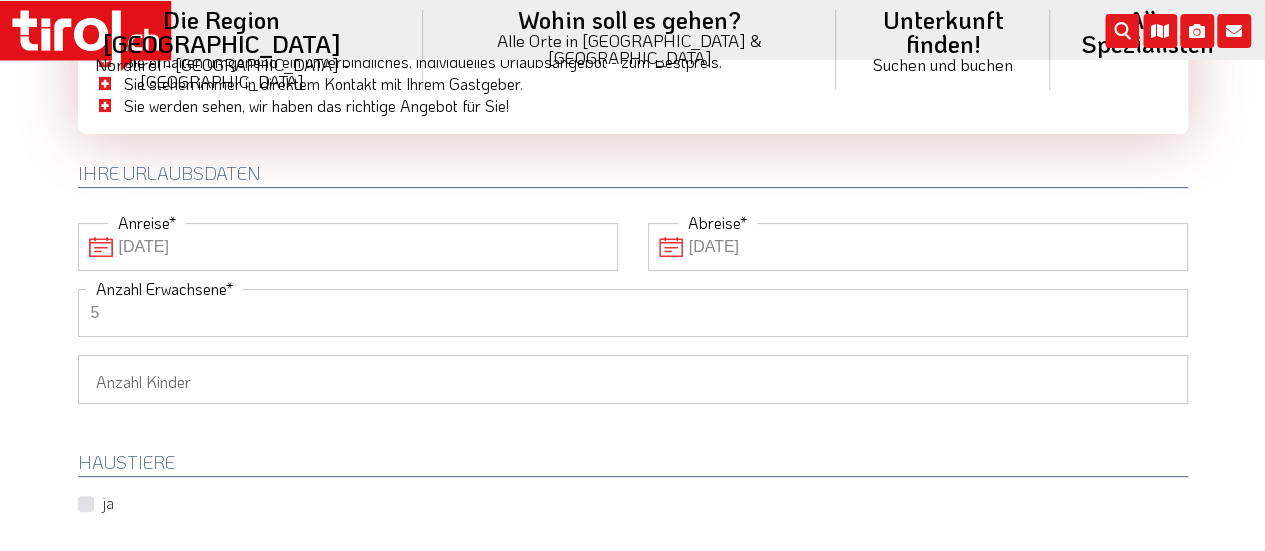 type on "5" 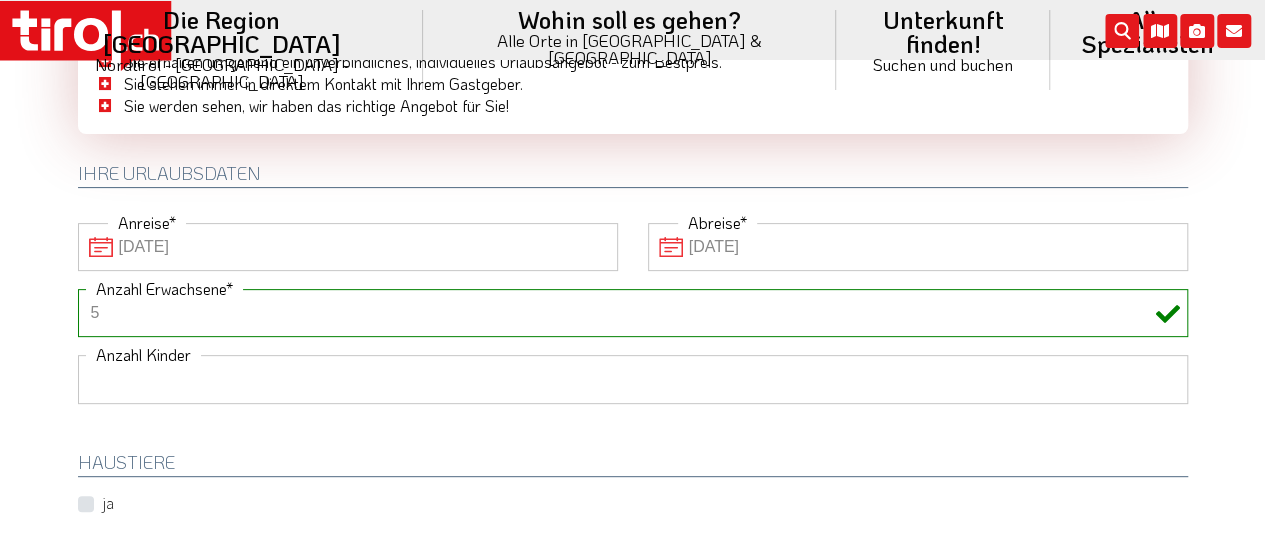 click on "1
2
3
4
5
6" at bounding box center (633, 379) 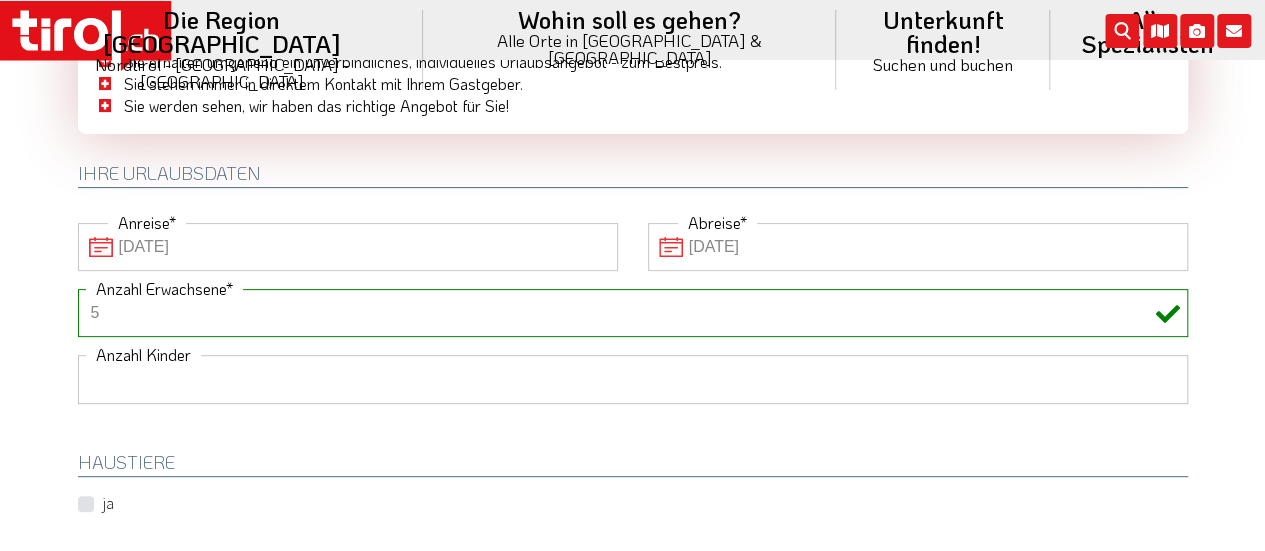 select on "3" 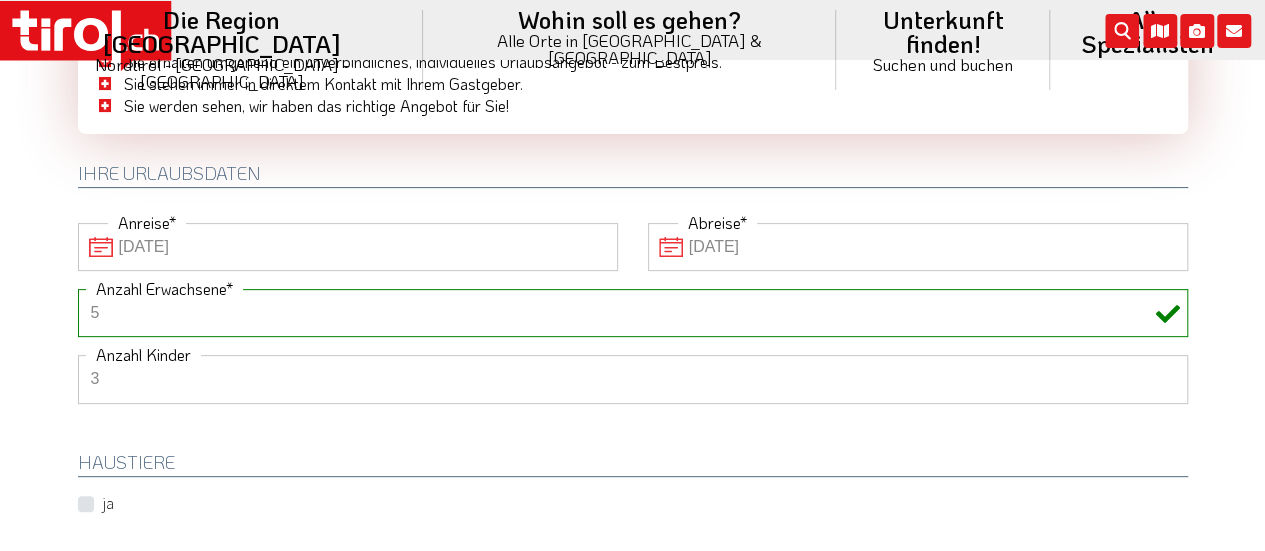 click on "1
2
3
4
5
6" at bounding box center (633, 379) 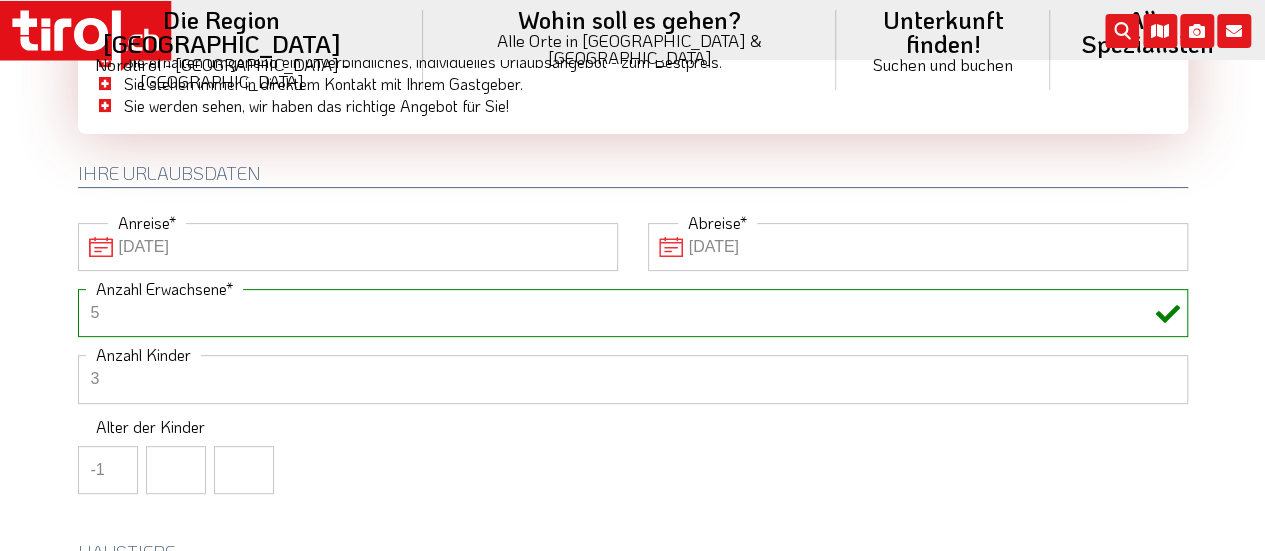 click on "-1" at bounding box center (108, 470) 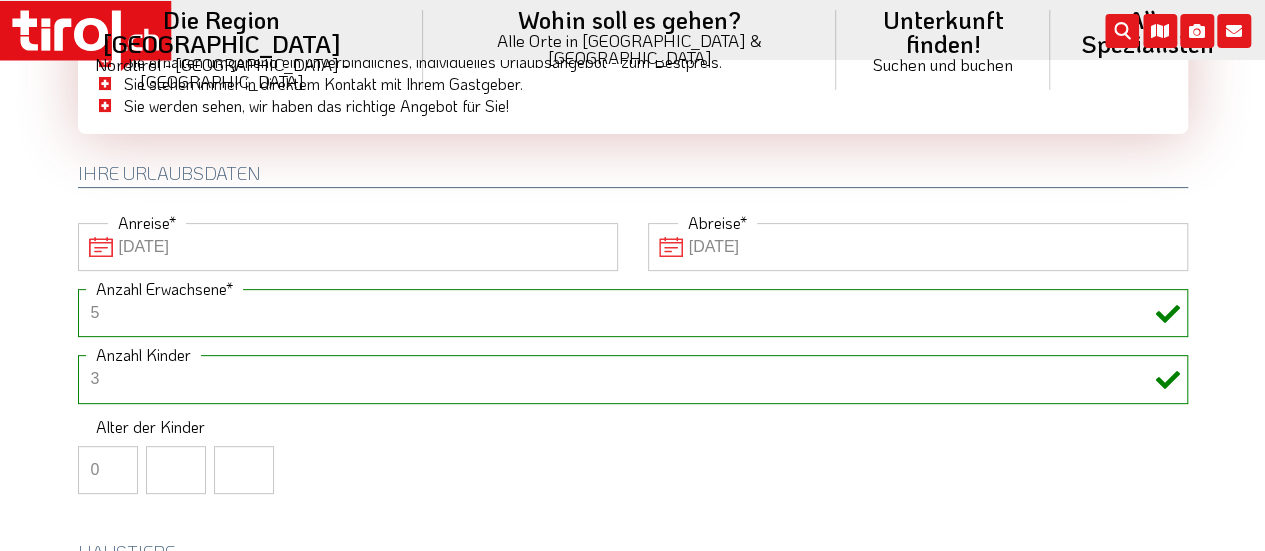 click on "0" at bounding box center (108, 470) 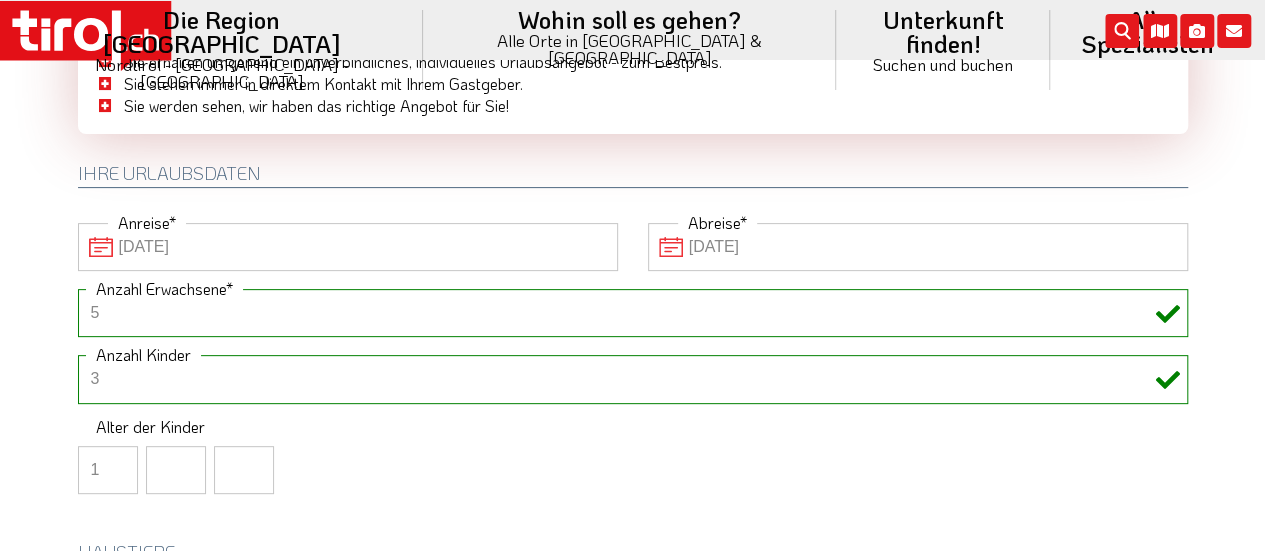 click on "1" at bounding box center [108, 470] 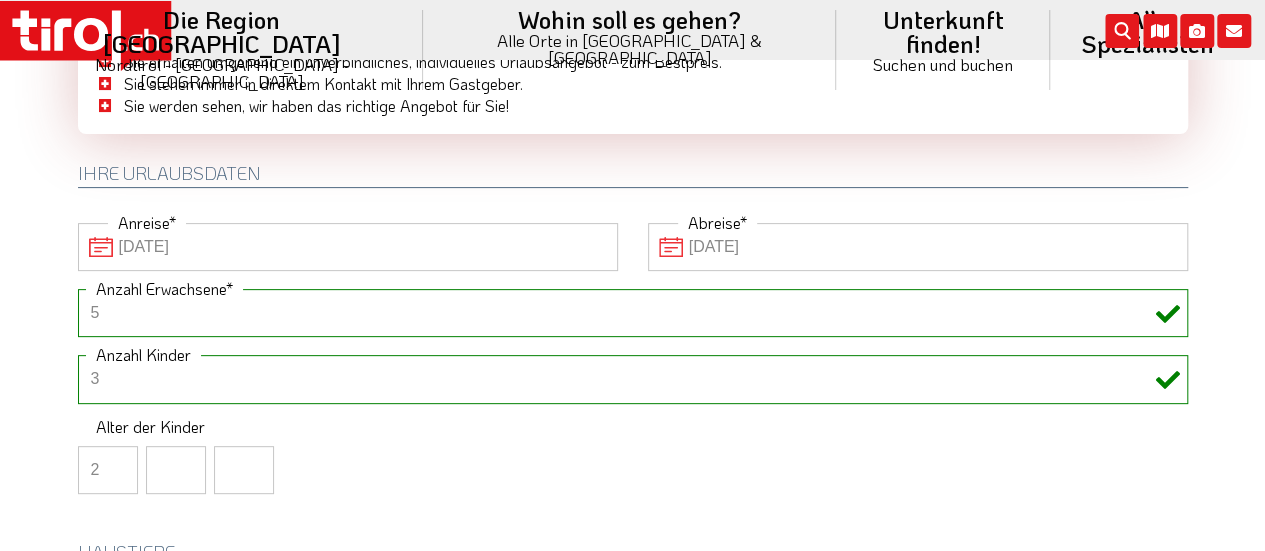 click on "2" at bounding box center (108, 470) 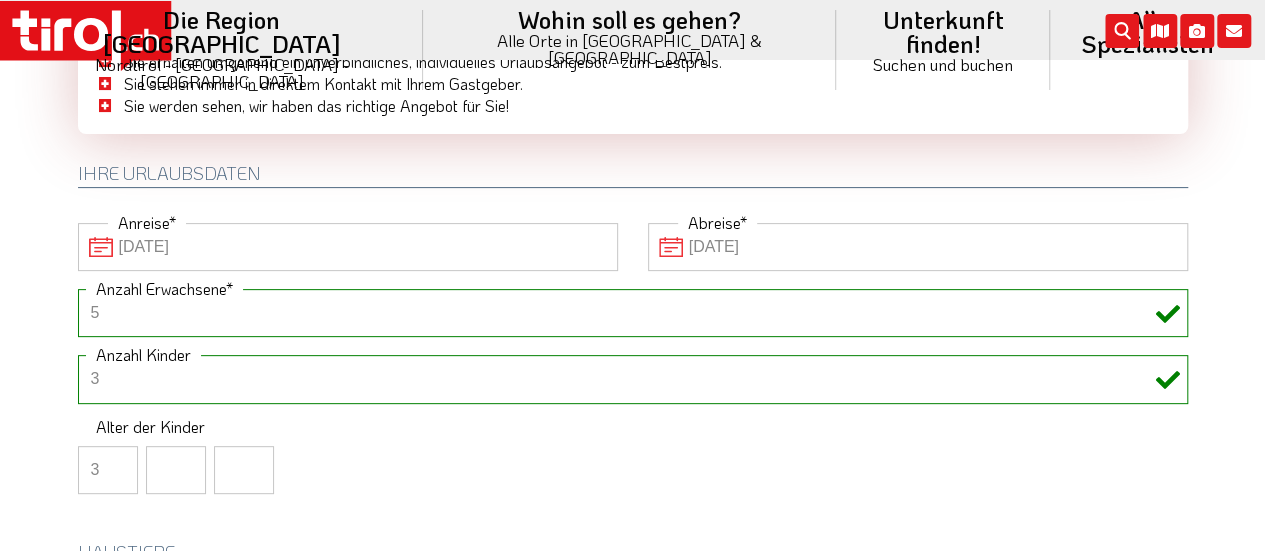 click on "3" at bounding box center [108, 470] 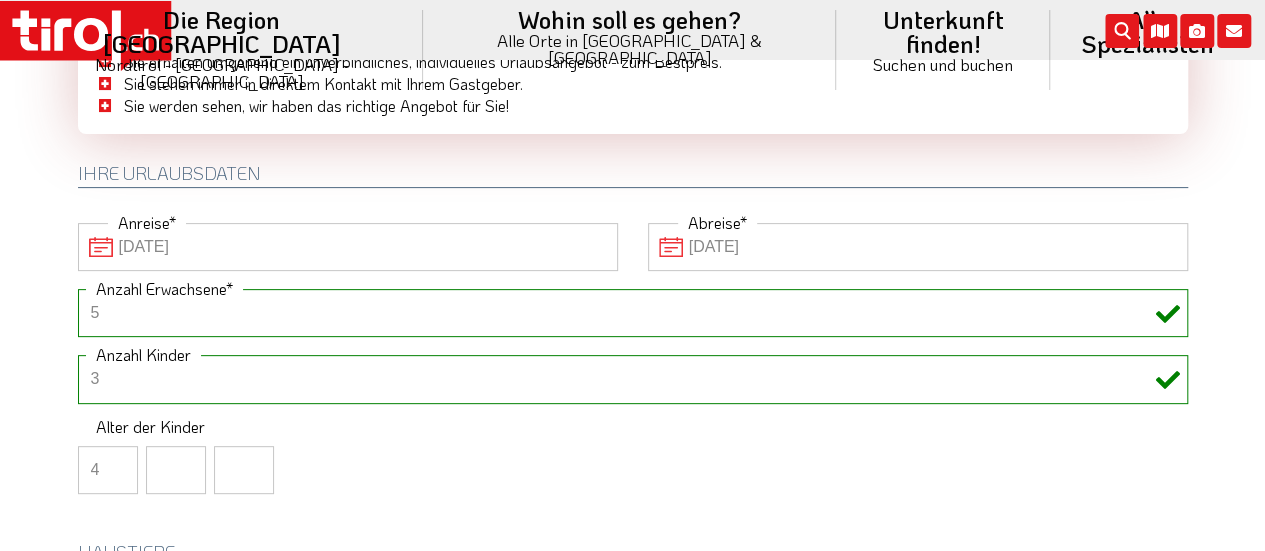 click on "4" at bounding box center [108, 470] 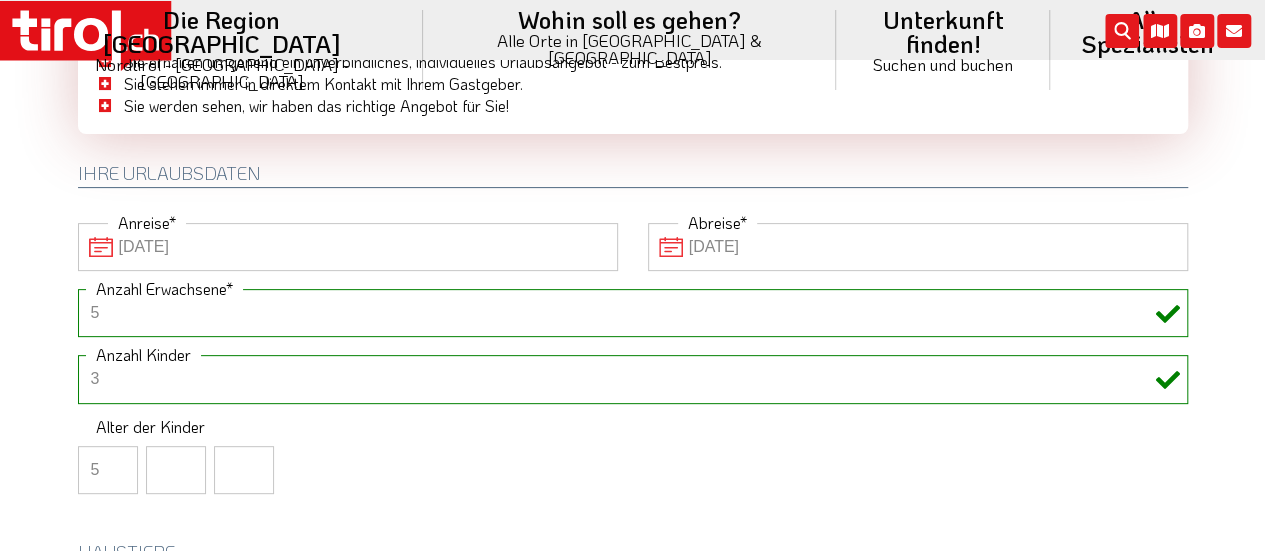 click on "5" at bounding box center [108, 470] 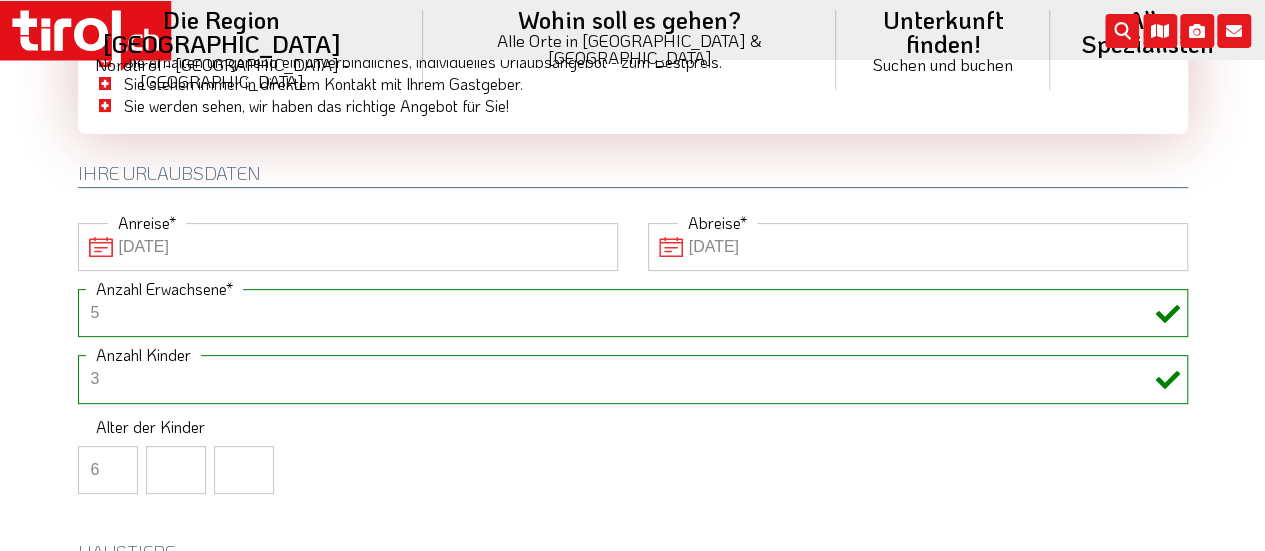 click on "6" at bounding box center (108, 470) 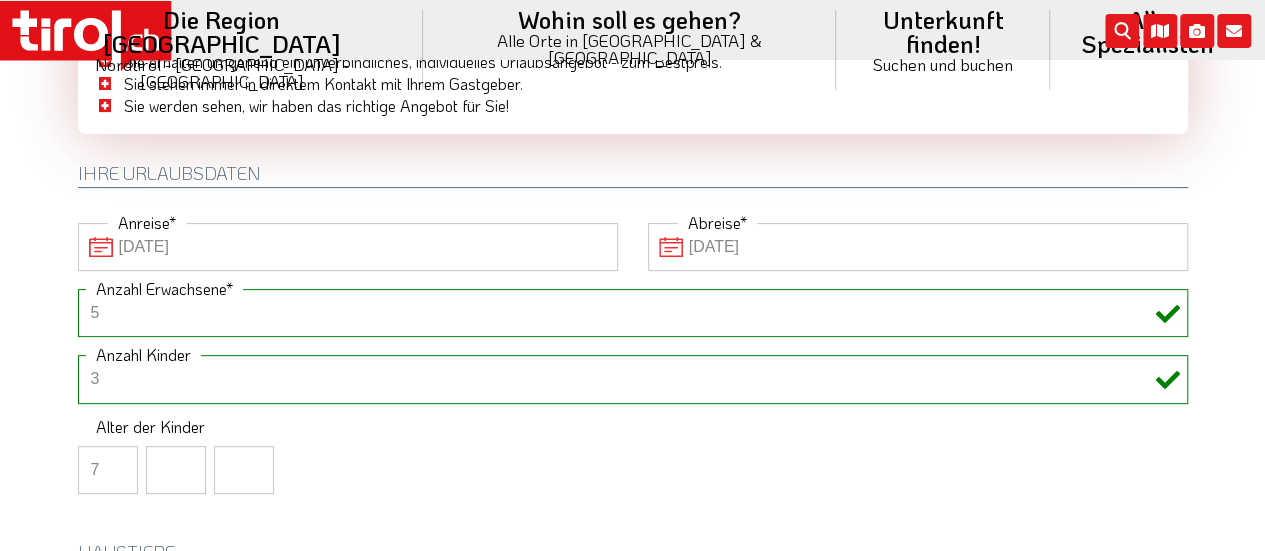 click on "7" at bounding box center [108, 470] 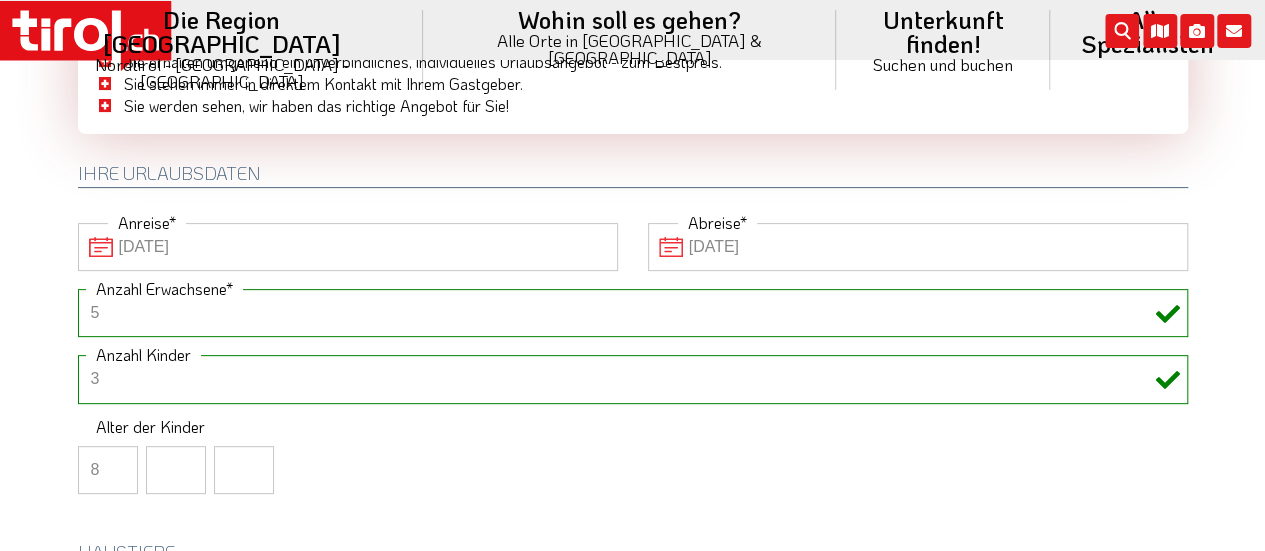 click on "8" at bounding box center (108, 470) 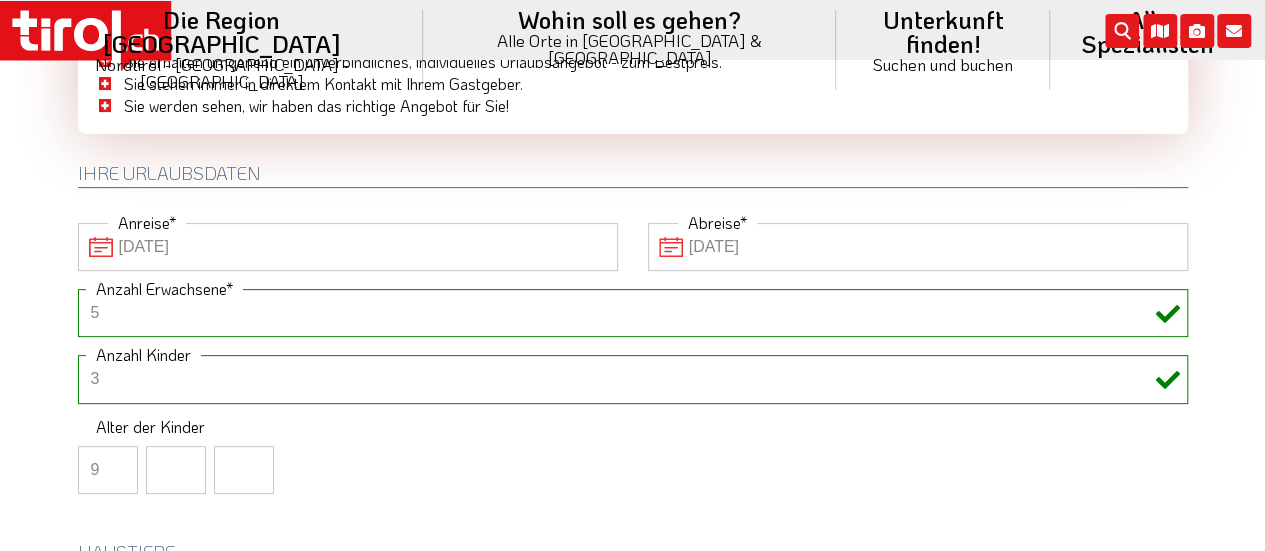 type on "9" 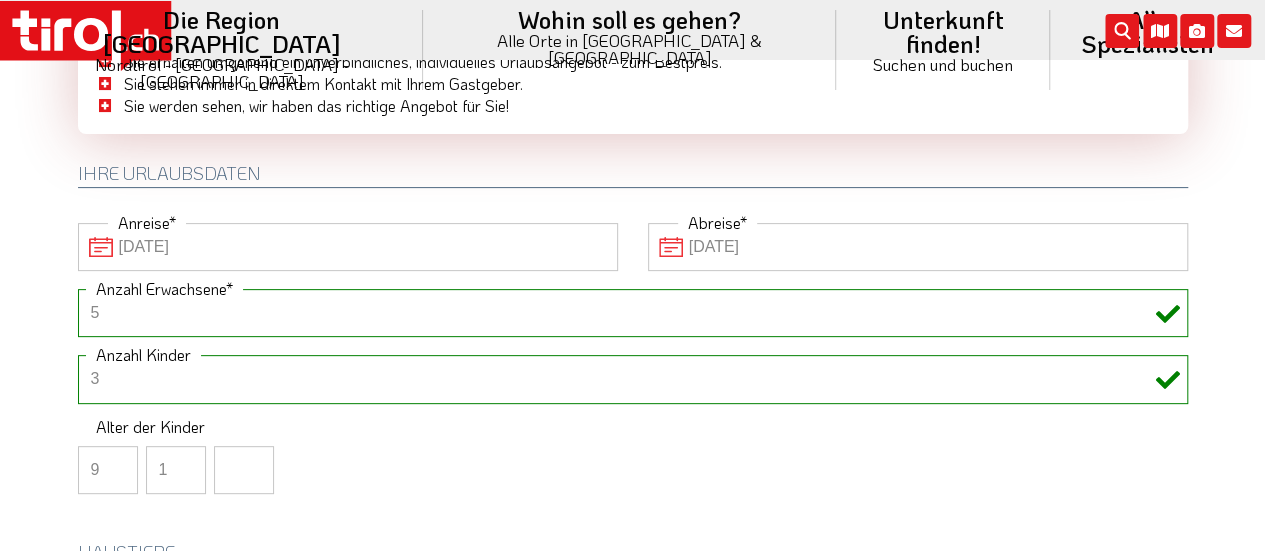 click on "1" at bounding box center (176, 470) 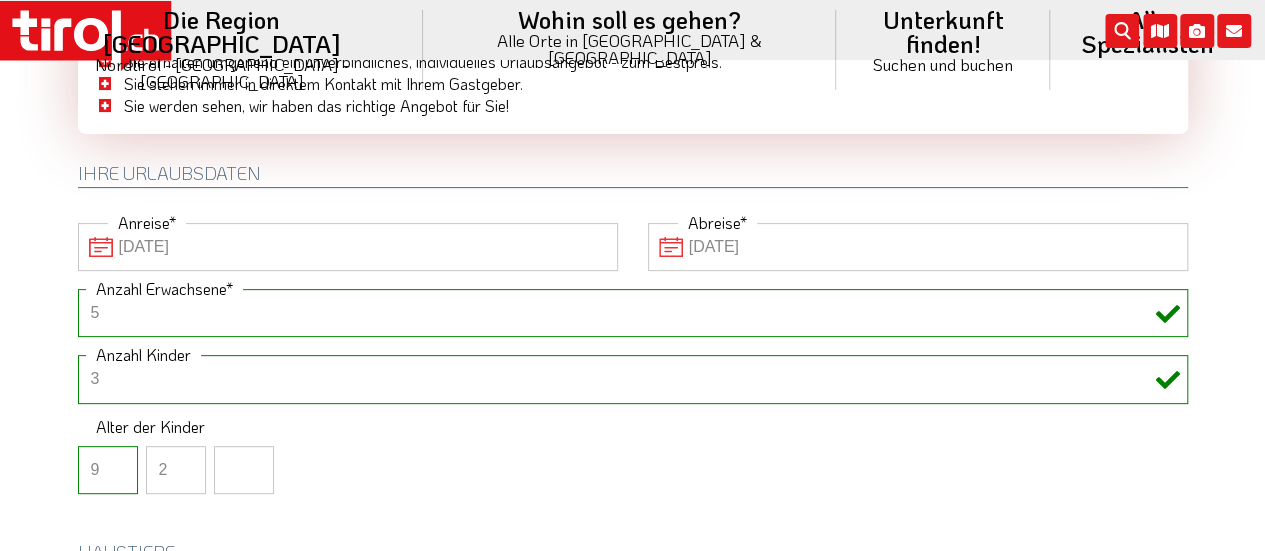 click on "2" at bounding box center (176, 470) 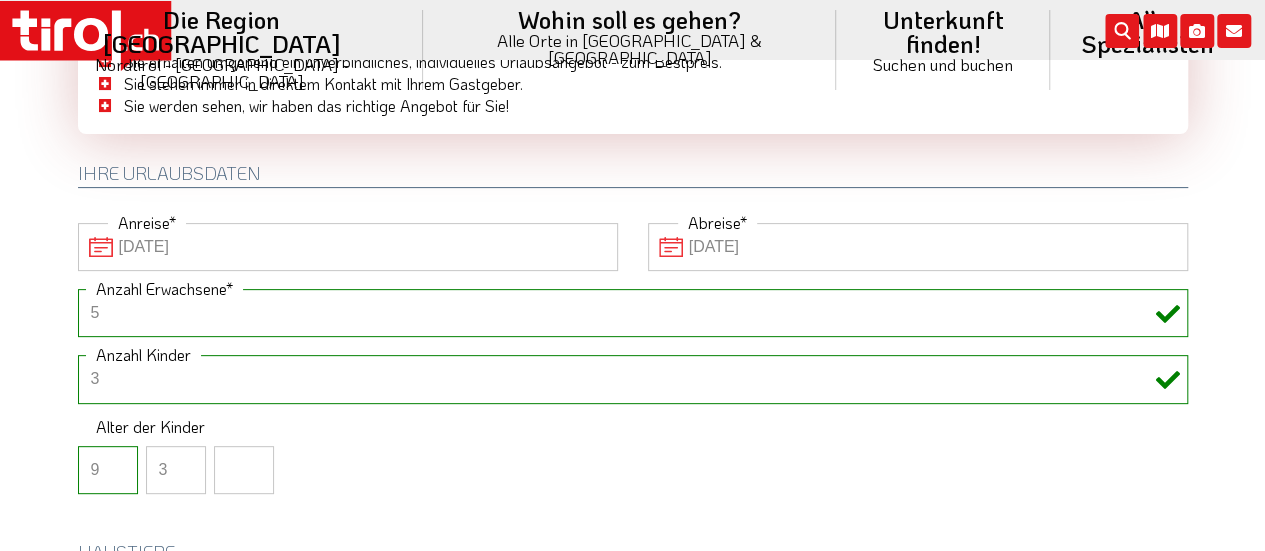 click on "3" at bounding box center [176, 470] 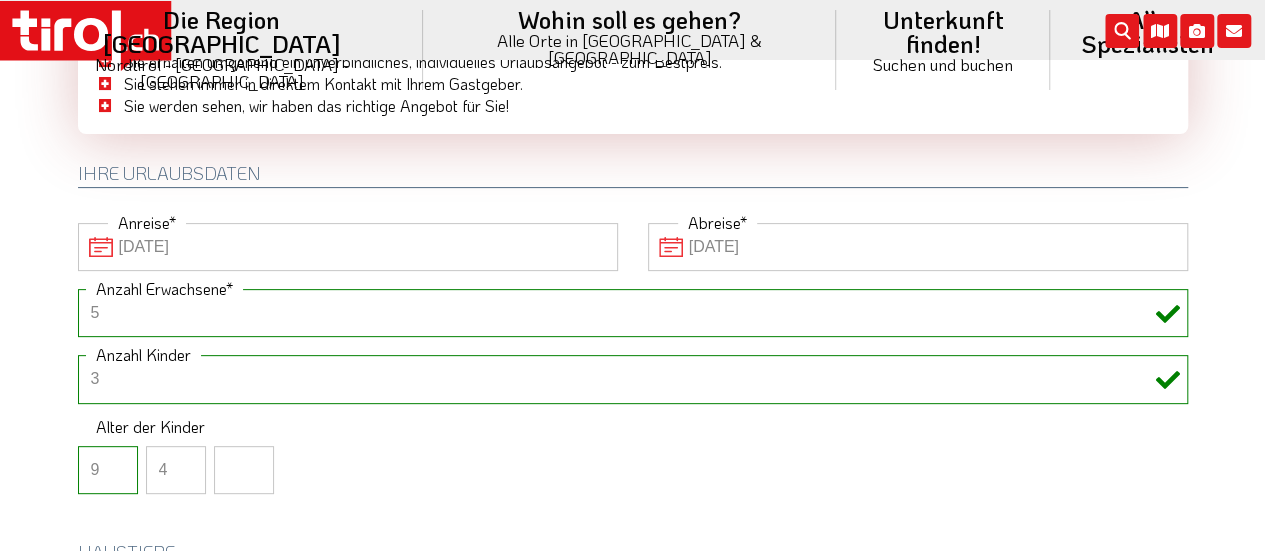 click on "4" at bounding box center [176, 470] 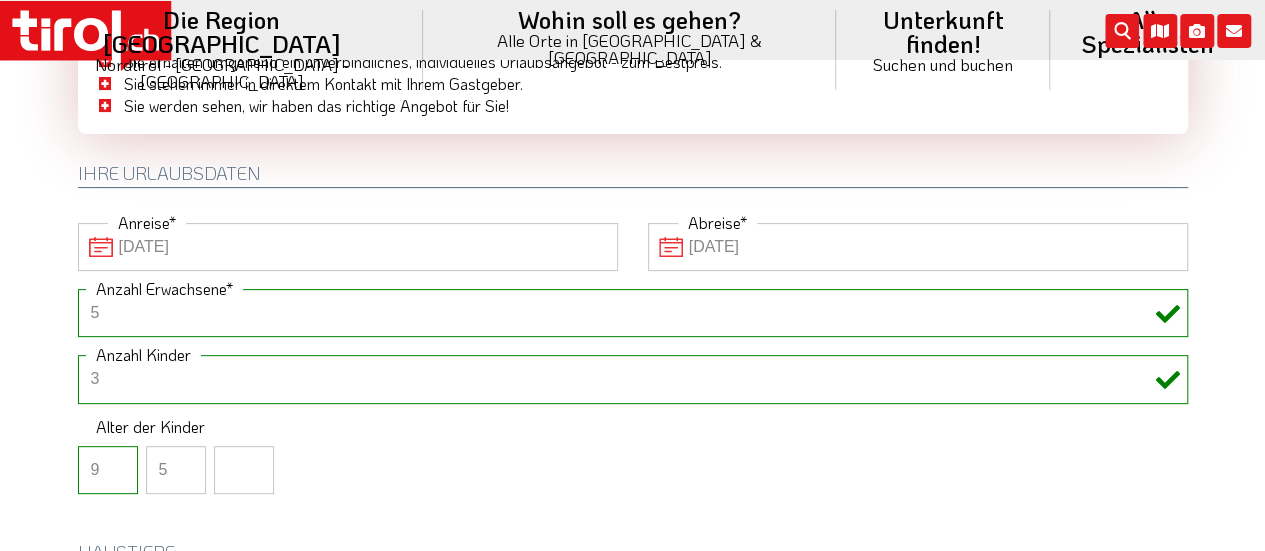 click on "5" at bounding box center [176, 470] 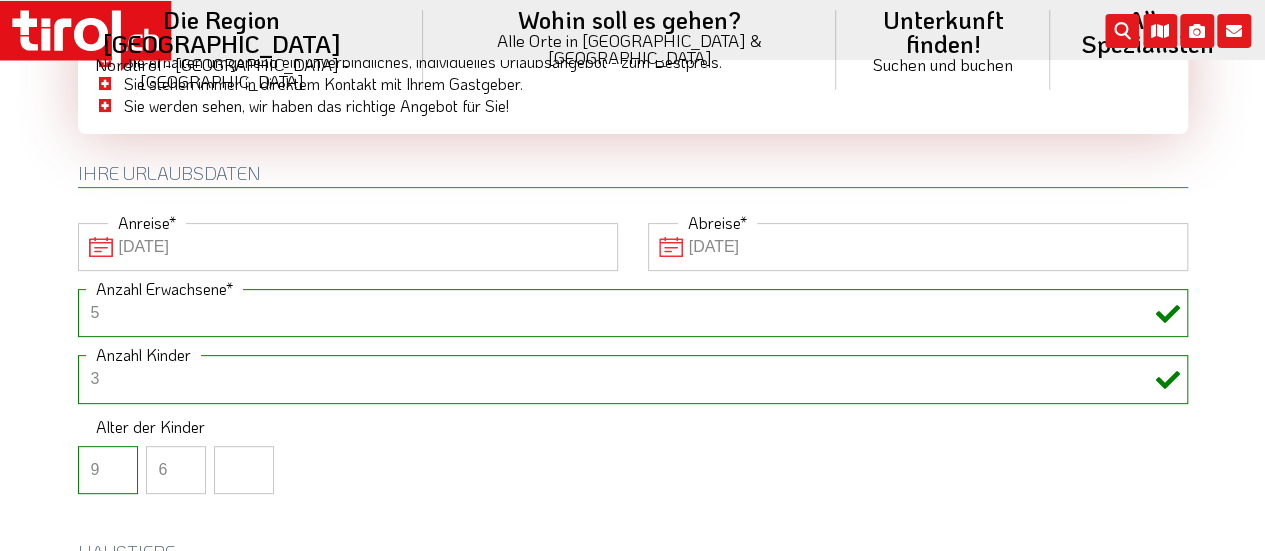 click on "6" at bounding box center [176, 470] 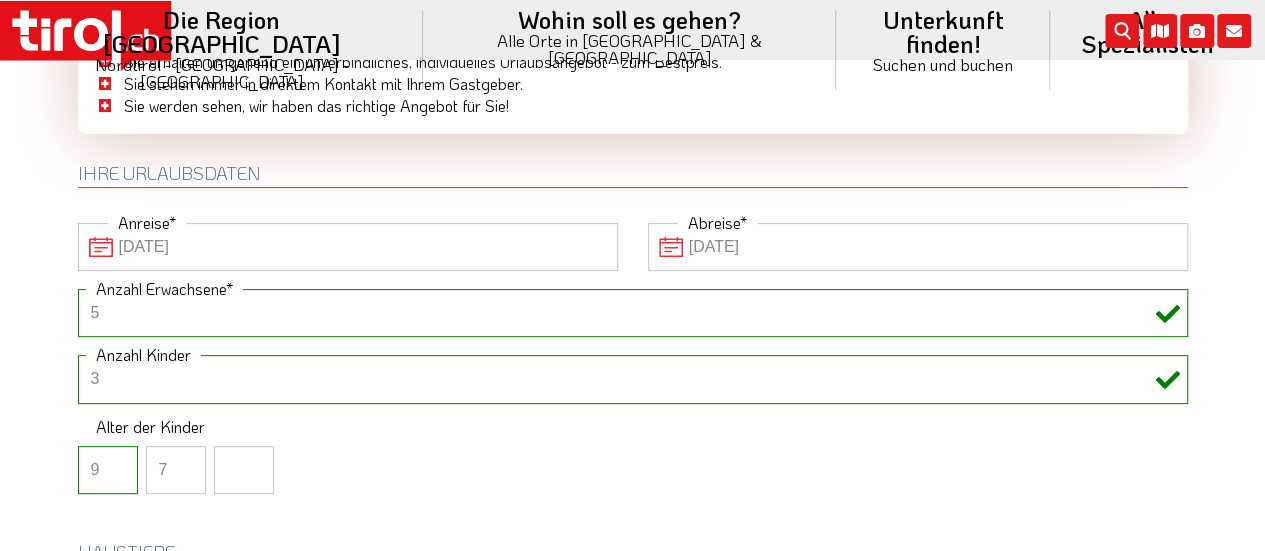 click on "7" at bounding box center [176, 470] 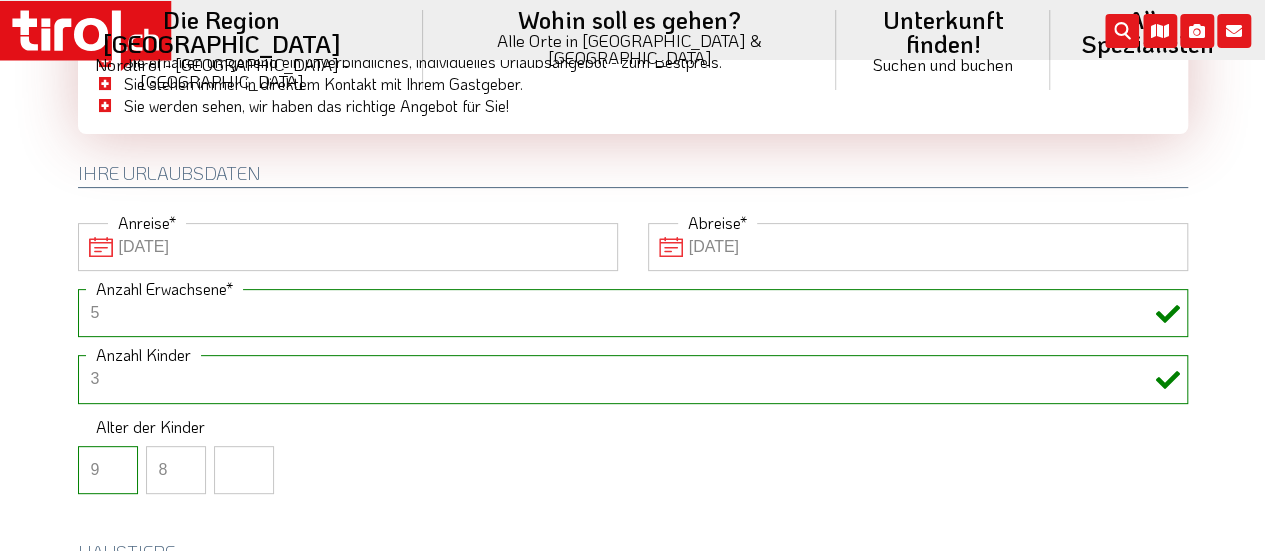 click on "8" at bounding box center [176, 470] 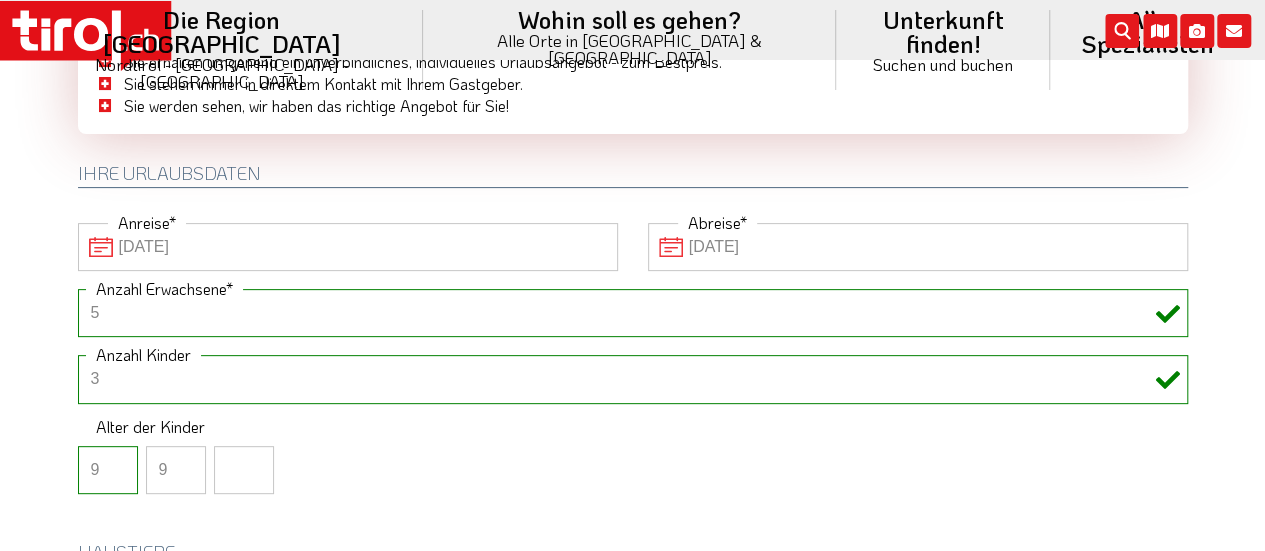 click on "9" at bounding box center (176, 470) 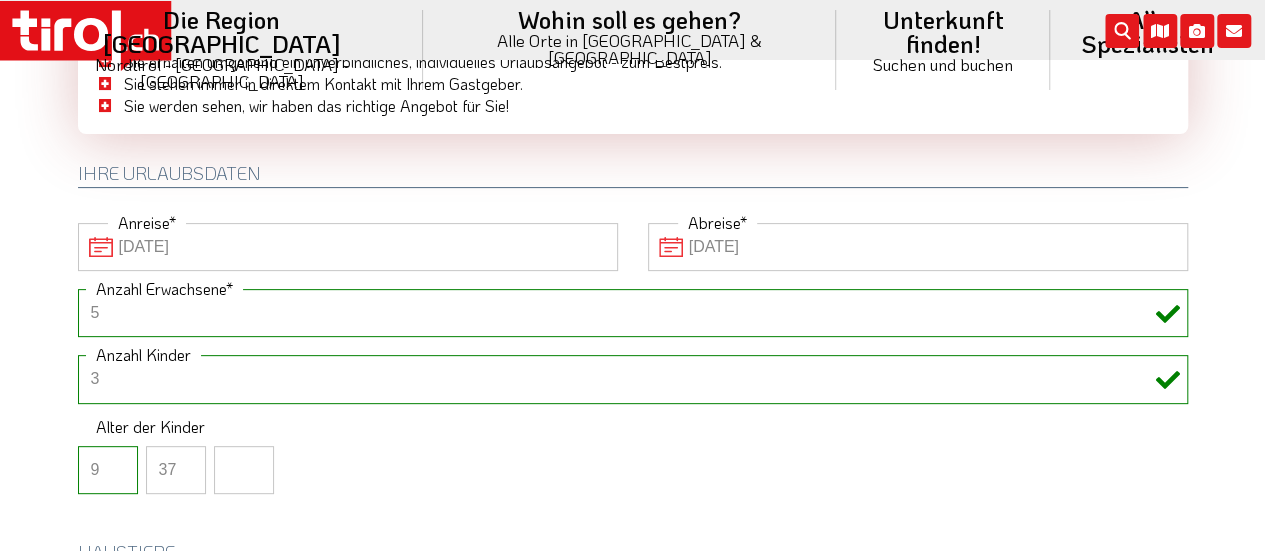 click on "37" at bounding box center [176, 470] 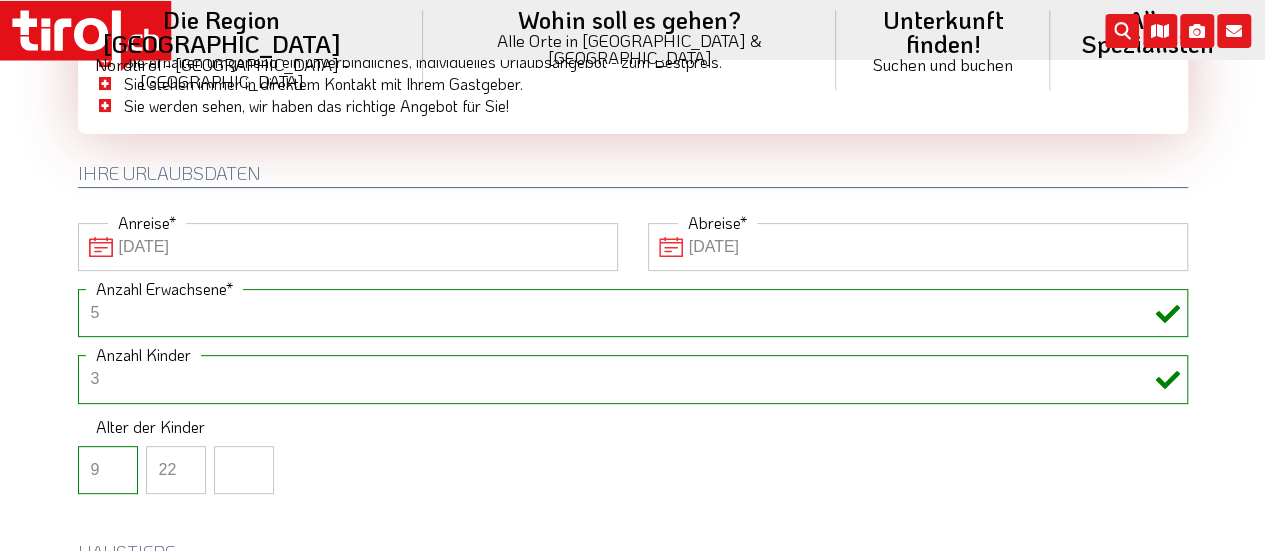 click on "22" at bounding box center (176, 470) 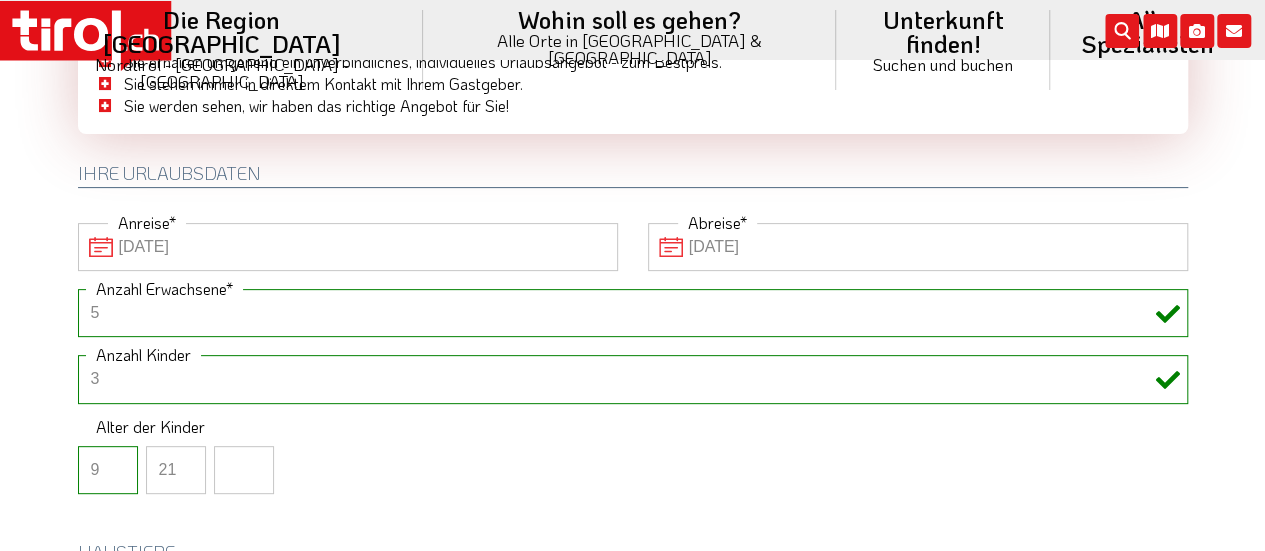 click on "21" at bounding box center [176, 470] 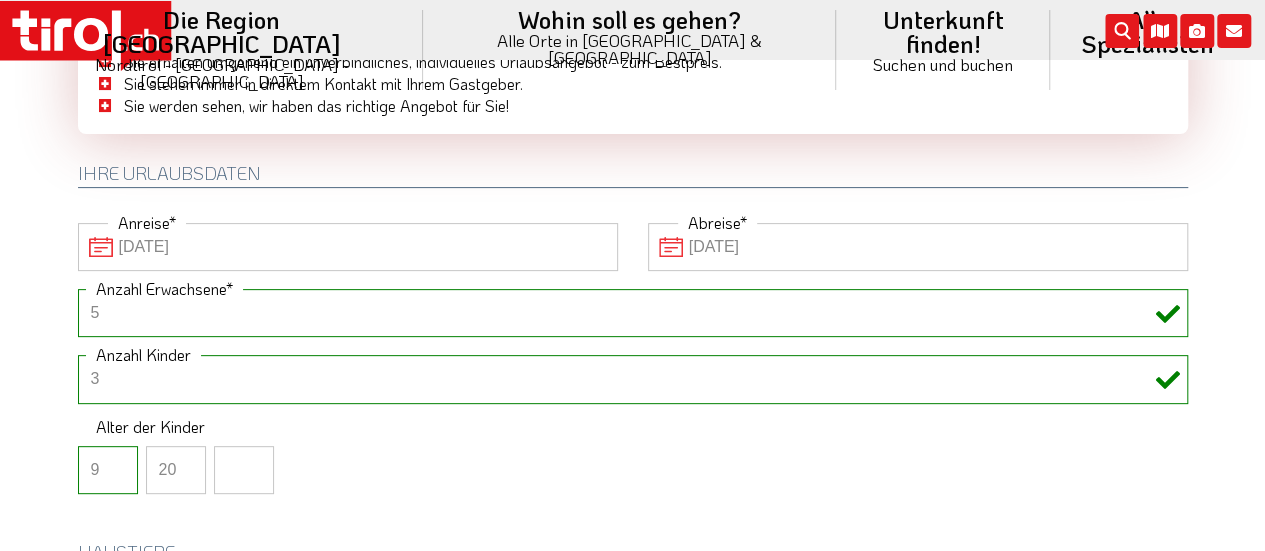 click on "20" at bounding box center [176, 470] 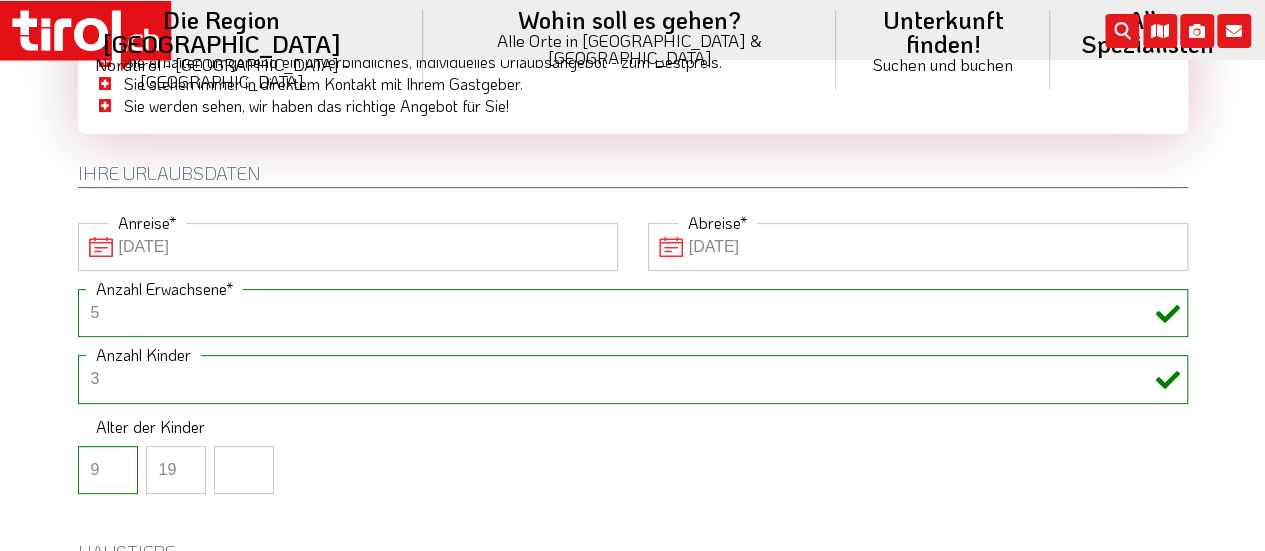 type on "19" 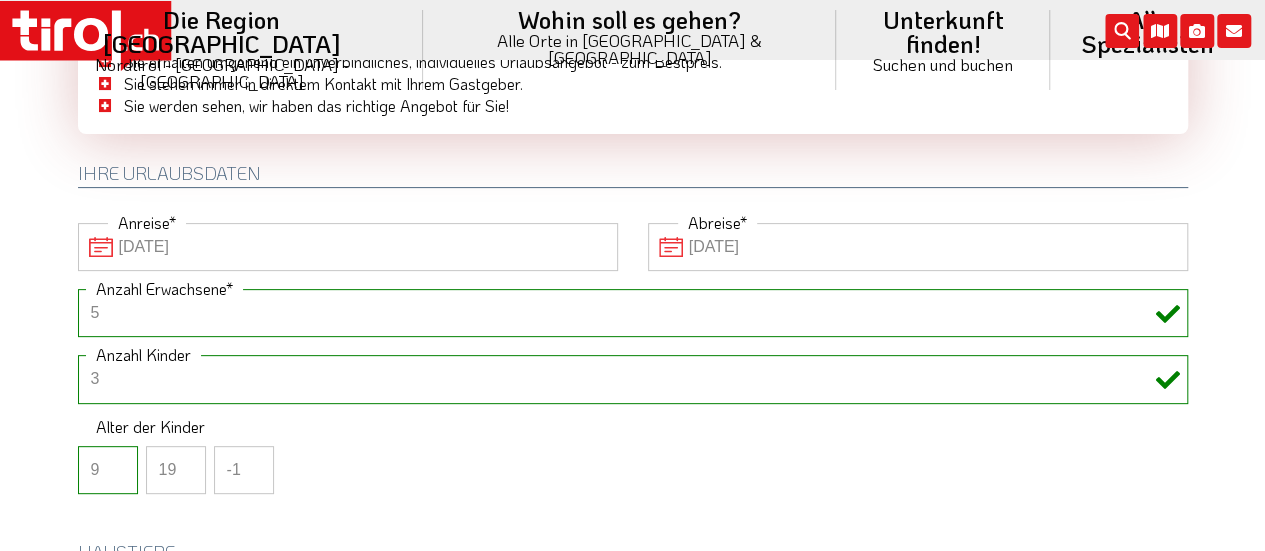 click on "-1" at bounding box center [244, 470] 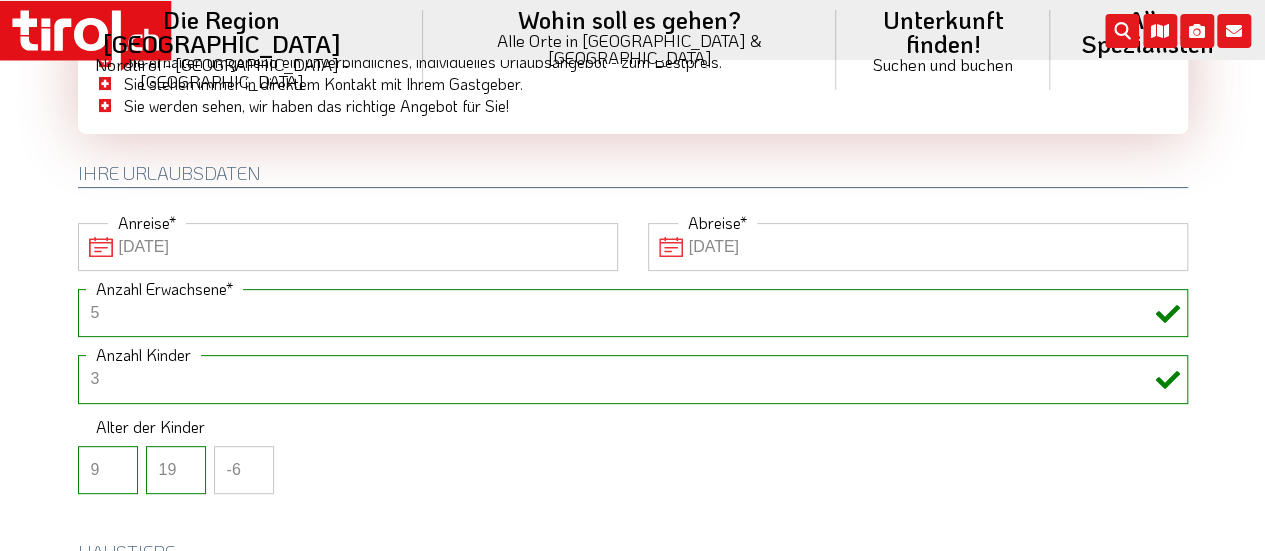 click on "-6" at bounding box center (244, 470) 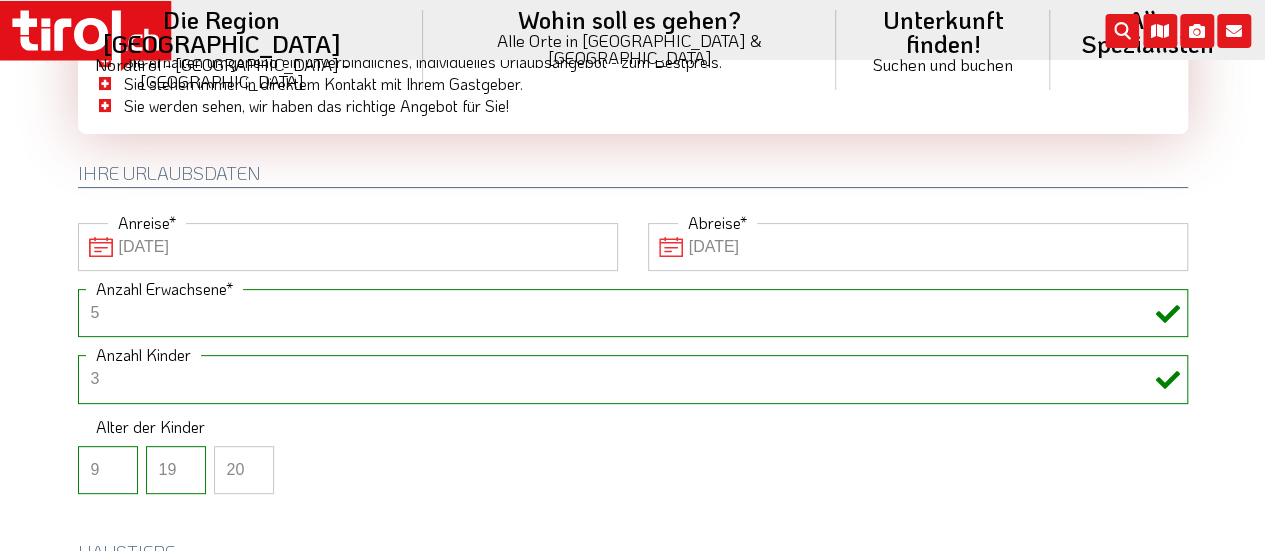 click on "20" at bounding box center (244, 470) 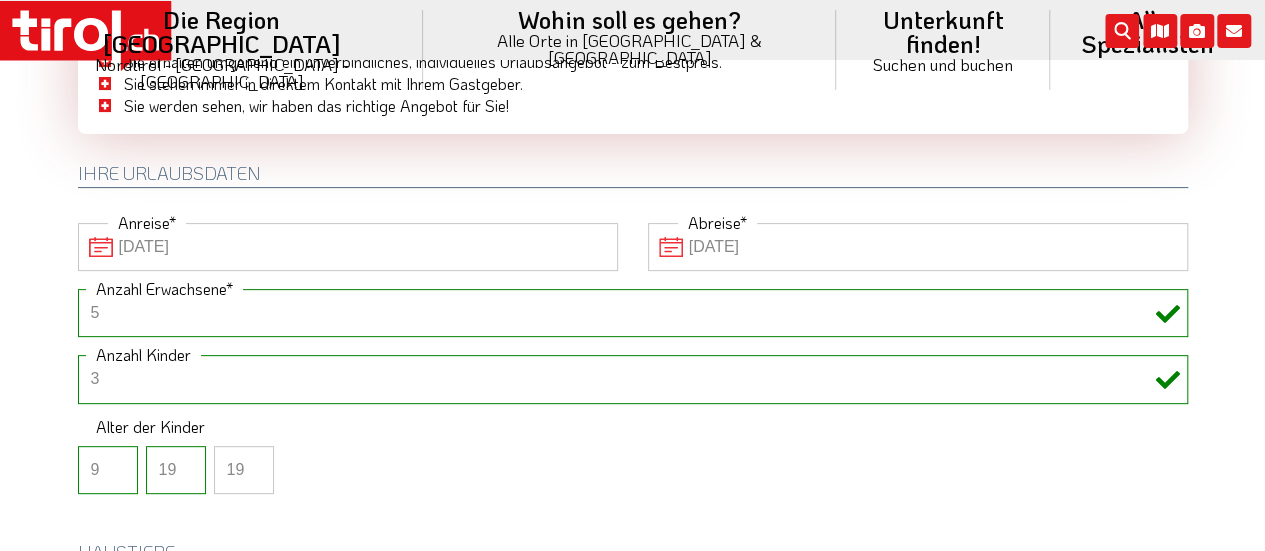 click on "19" at bounding box center (244, 470) 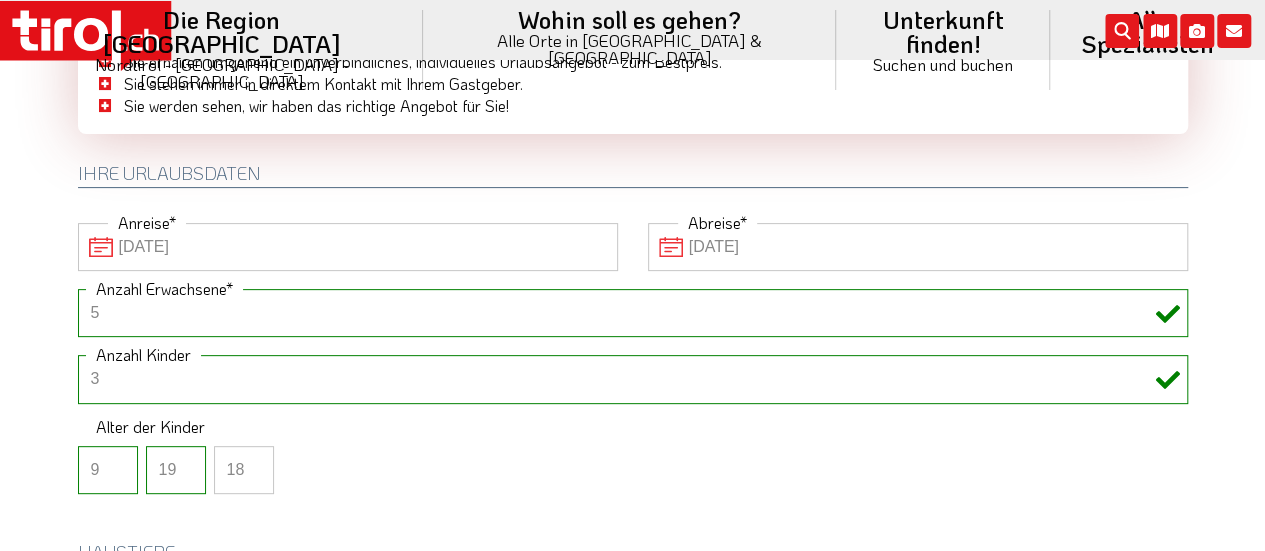 click on "18" at bounding box center [244, 470] 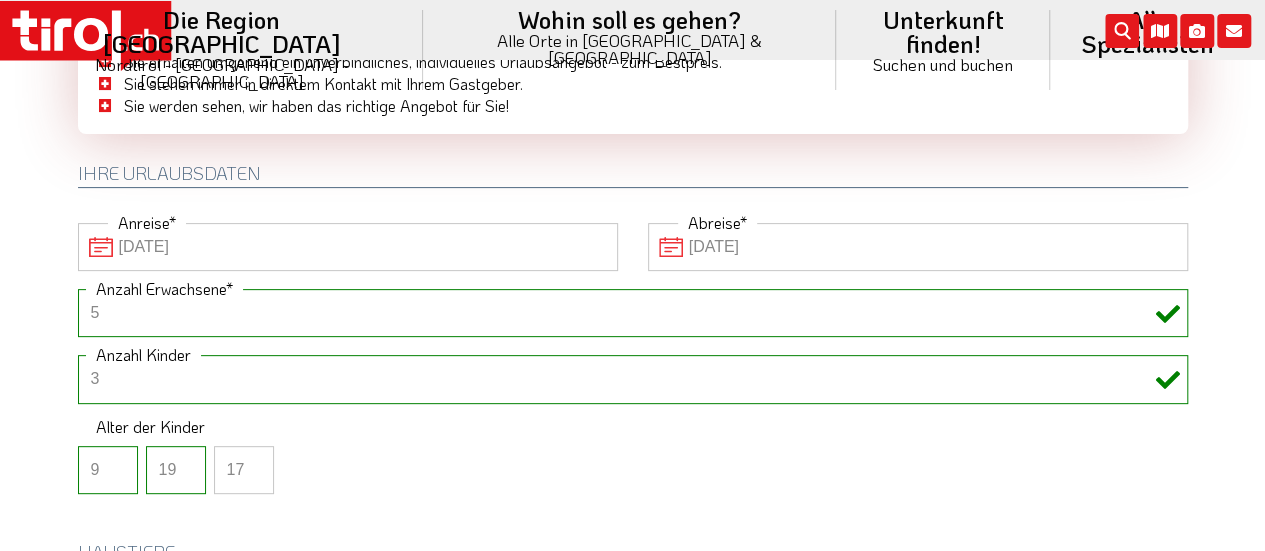 click on "17" at bounding box center (244, 470) 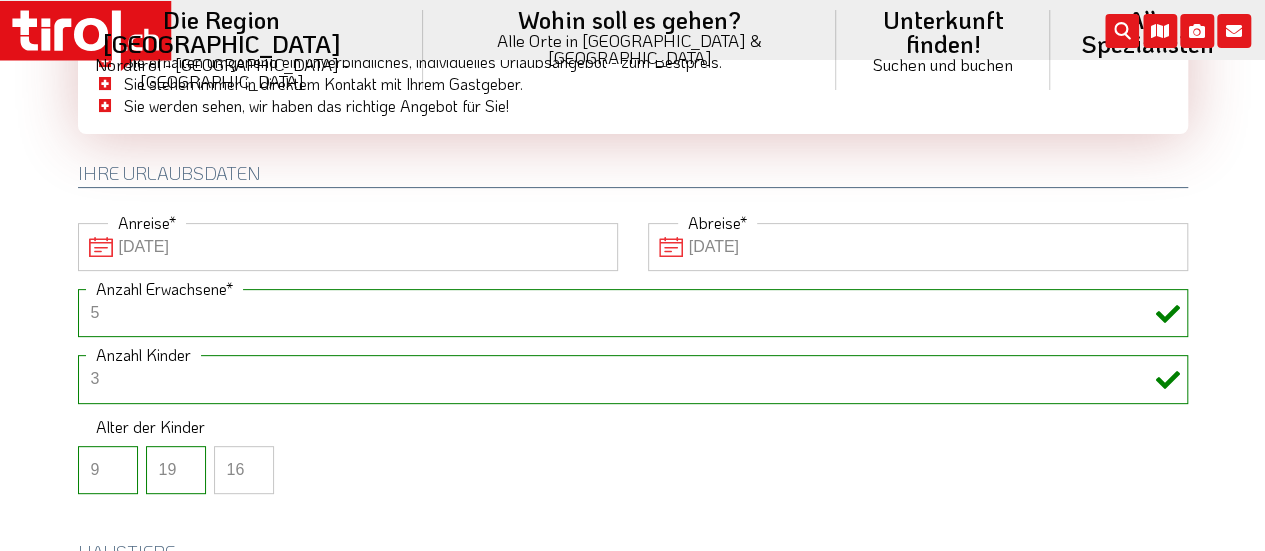 click on "16" at bounding box center [244, 470] 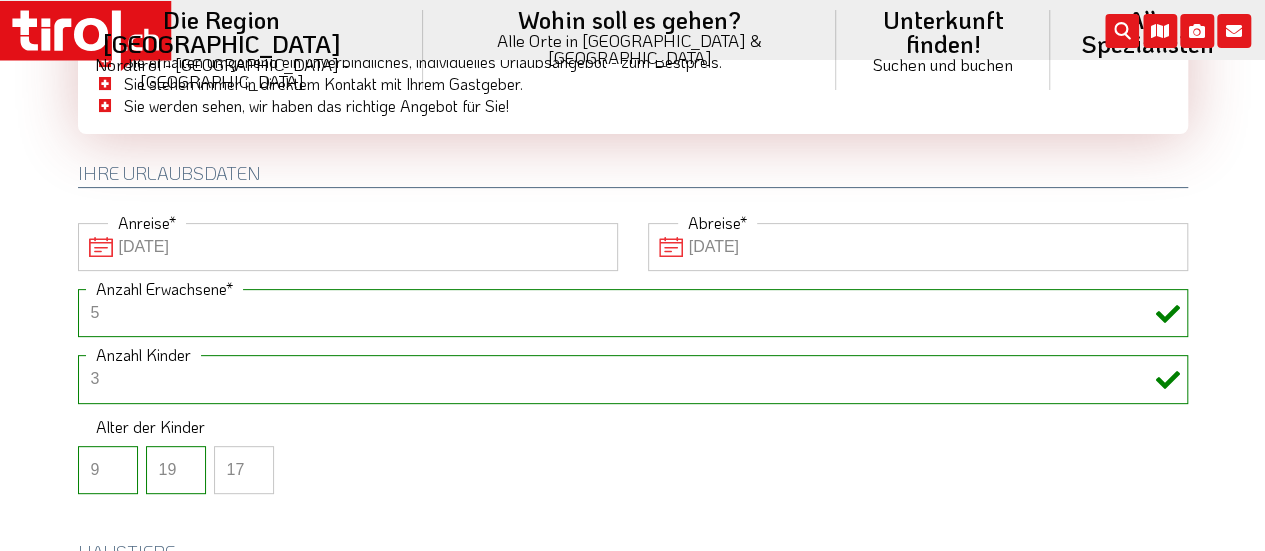 type on "17" 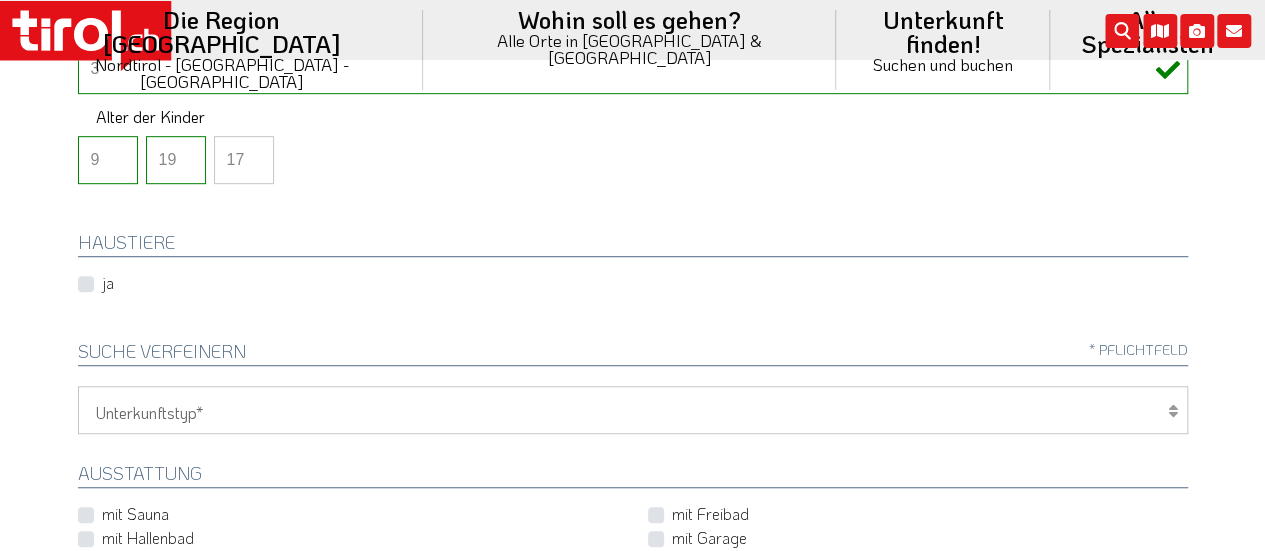 scroll, scrollTop: 654, scrollLeft: 0, axis: vertical 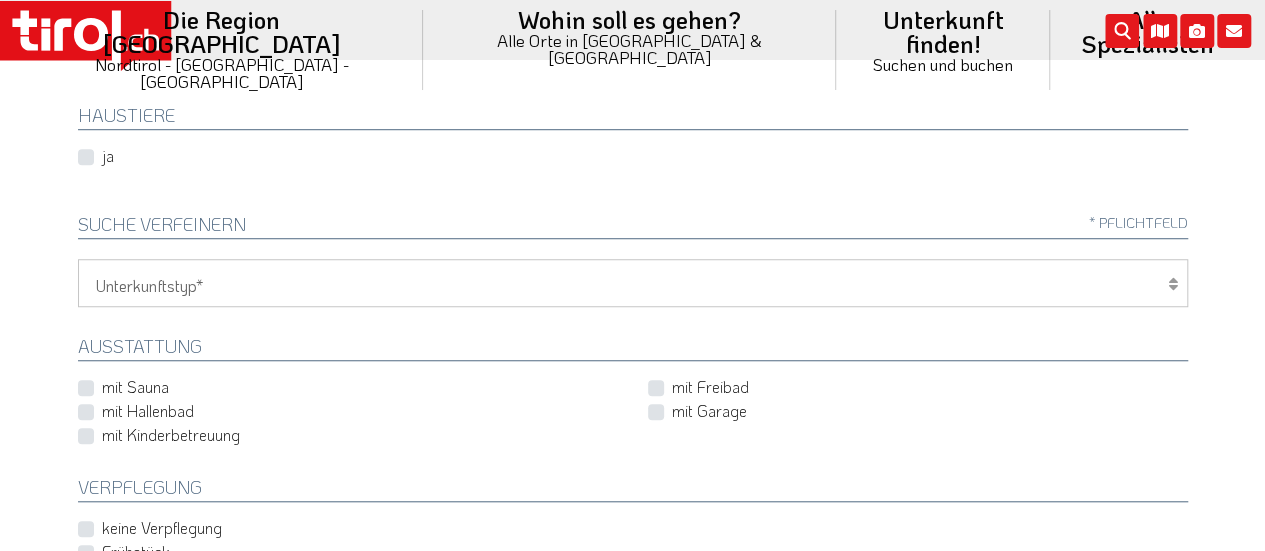 click on "Hotel 1-3 Sterne
Hotel 4-5 Sterne
Ferienwohnung
Chalet/Ferienhaus
Bauernhöfe" at bounding box center (633, 283) 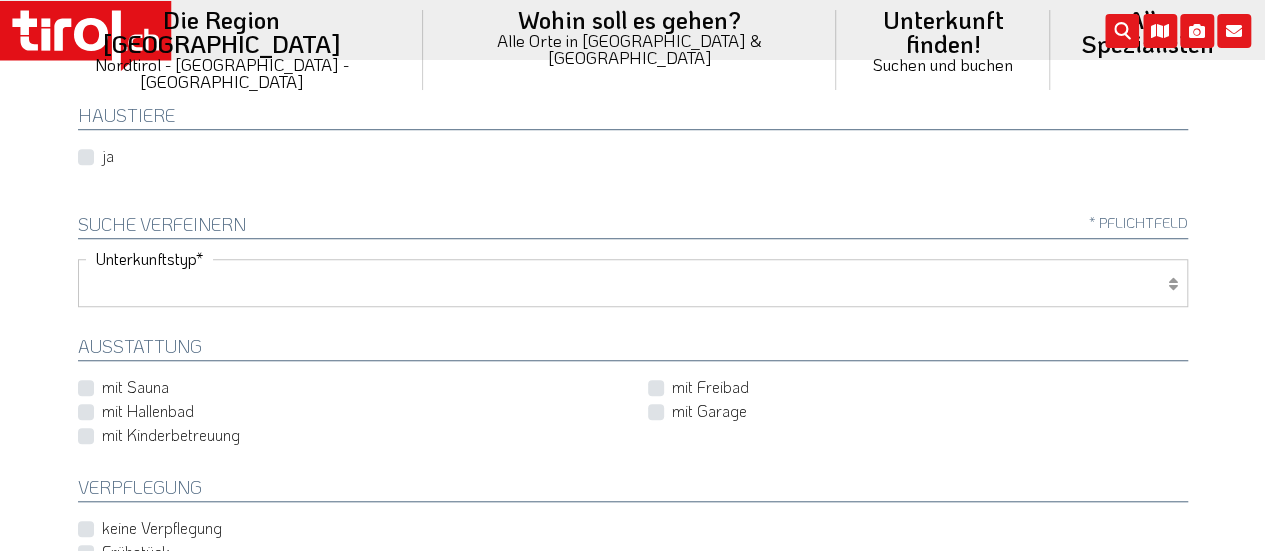 select on "2" 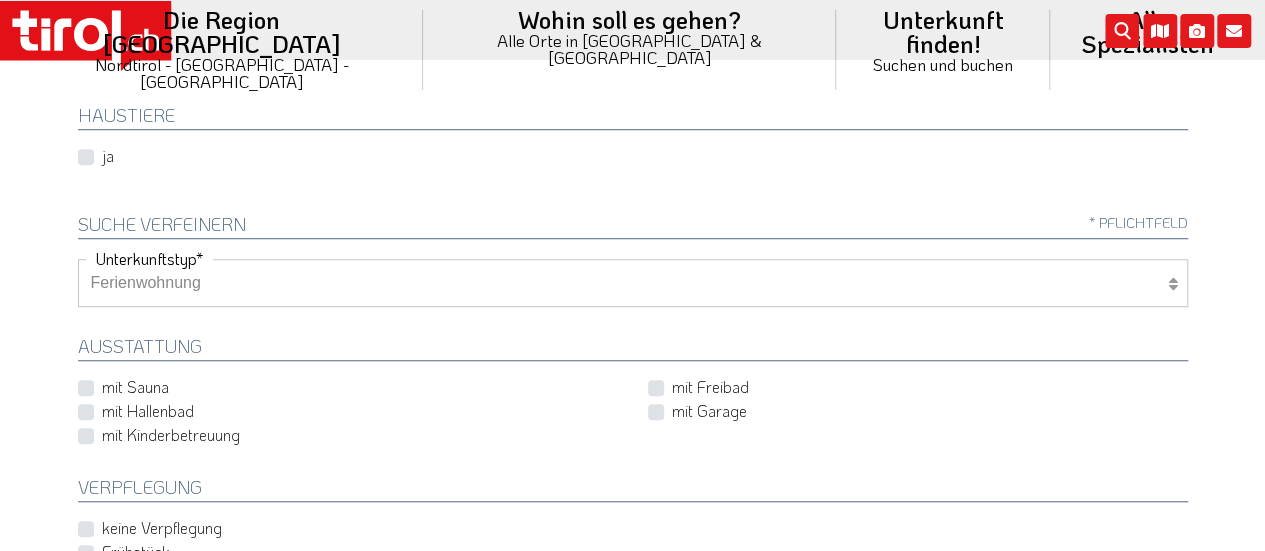 click on "Hotel 1-3 Sterne
Hotel 4-5 Sterne
Ferienwohnung
Chalet/Ferienhaus
Bauernhöfe" at bounding box center [633, 283] 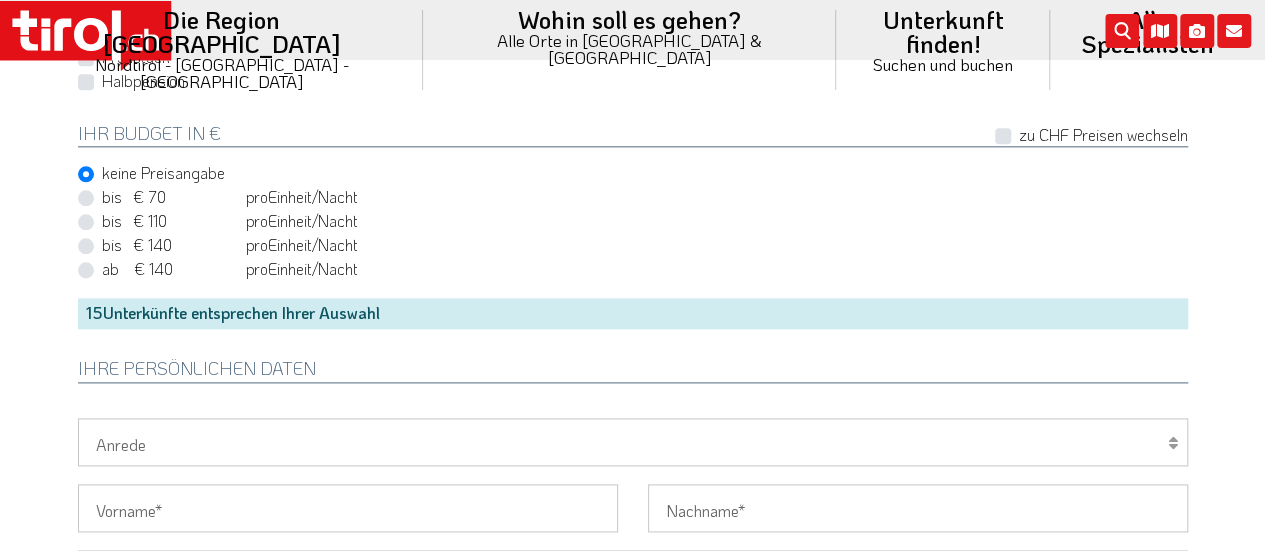 scroll, scrollTop: 1240, scrollLeft: 0, axis: vertical 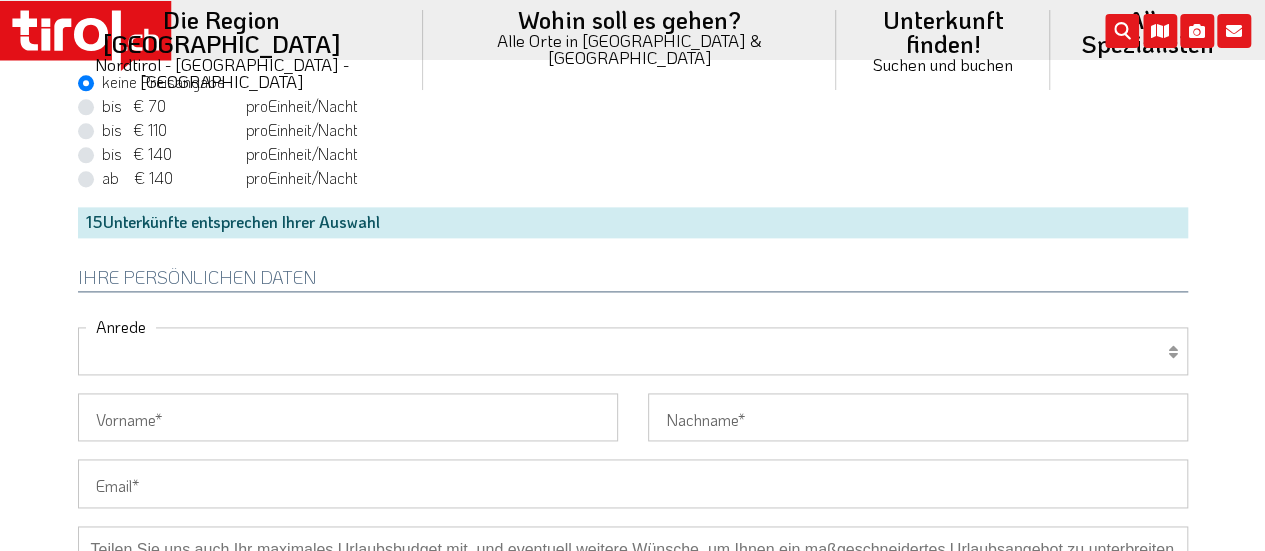 click on "Herr
Frau
Familie" at bounding box center [633, 351] 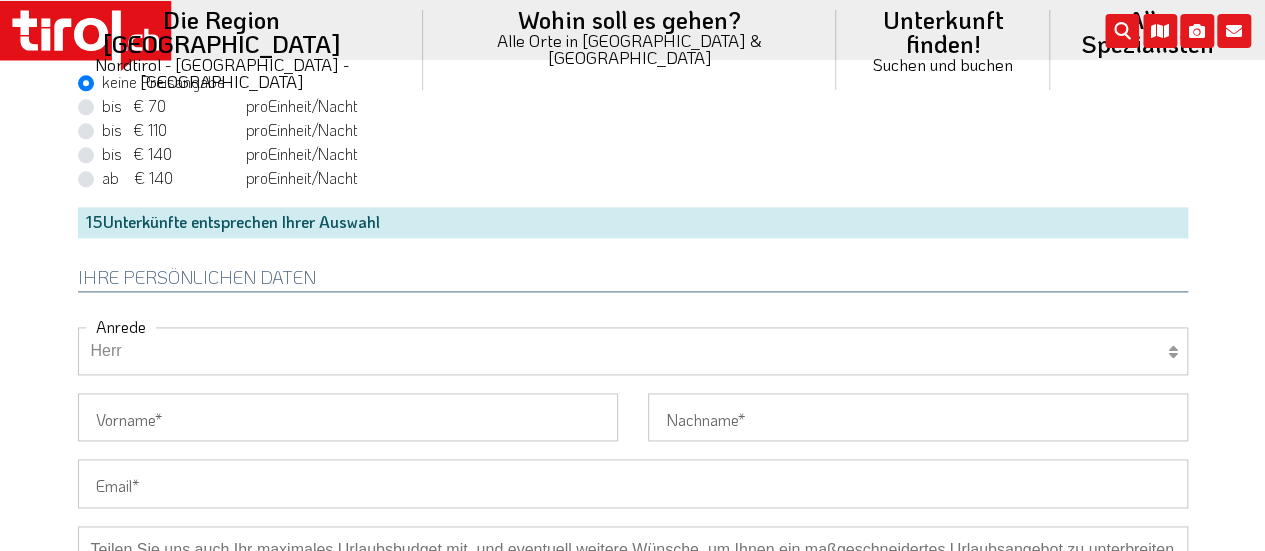 click on "Herr
Frau
Familie" at bounding box center (633, 351) 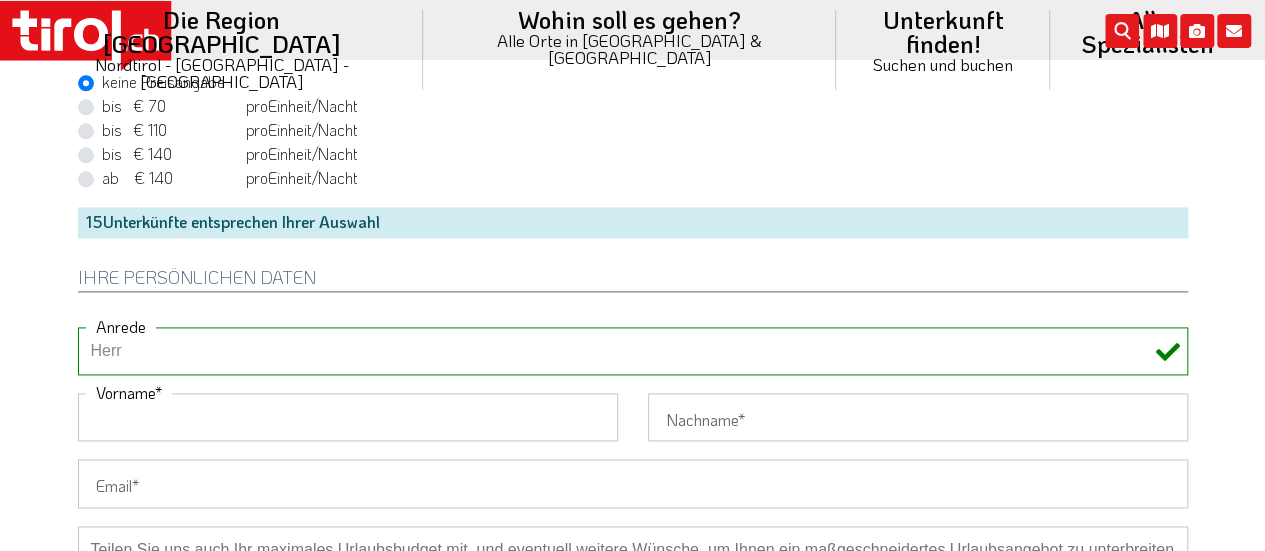 click on "Vorname" at bounding box center (348, 417) 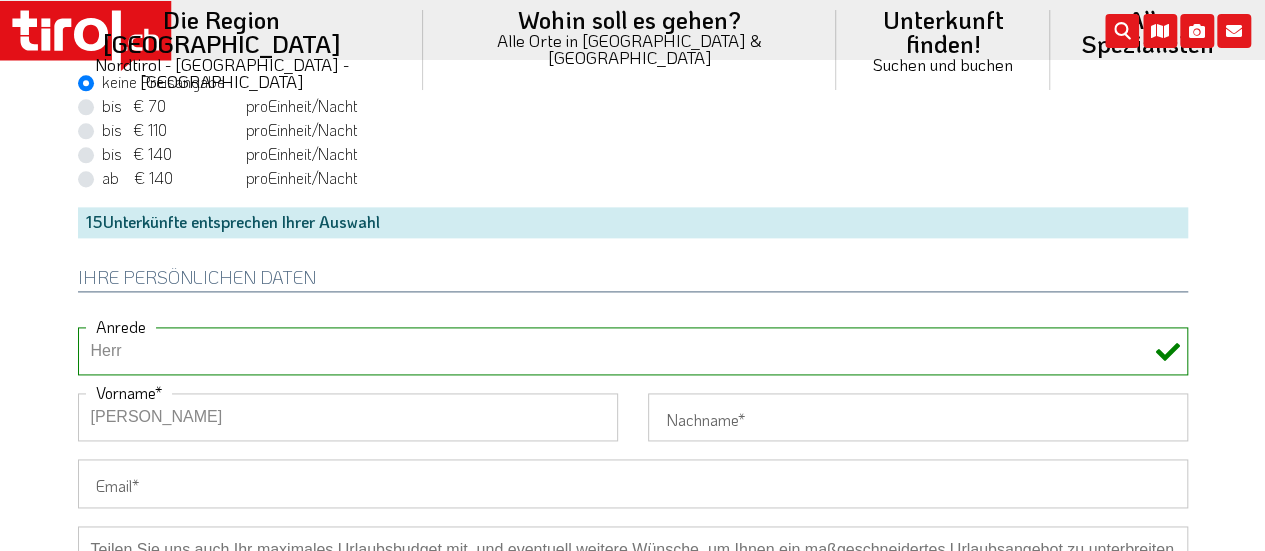 type on "Krakauer" 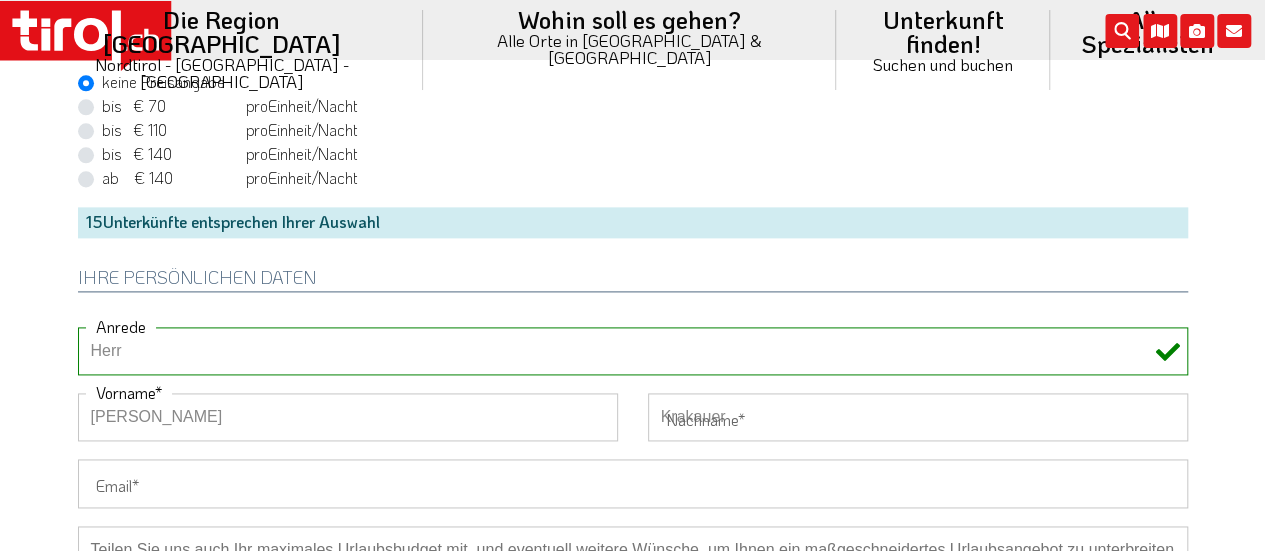 type on "[EMAIL_ADDRESS][DOMAIN_NAME]" 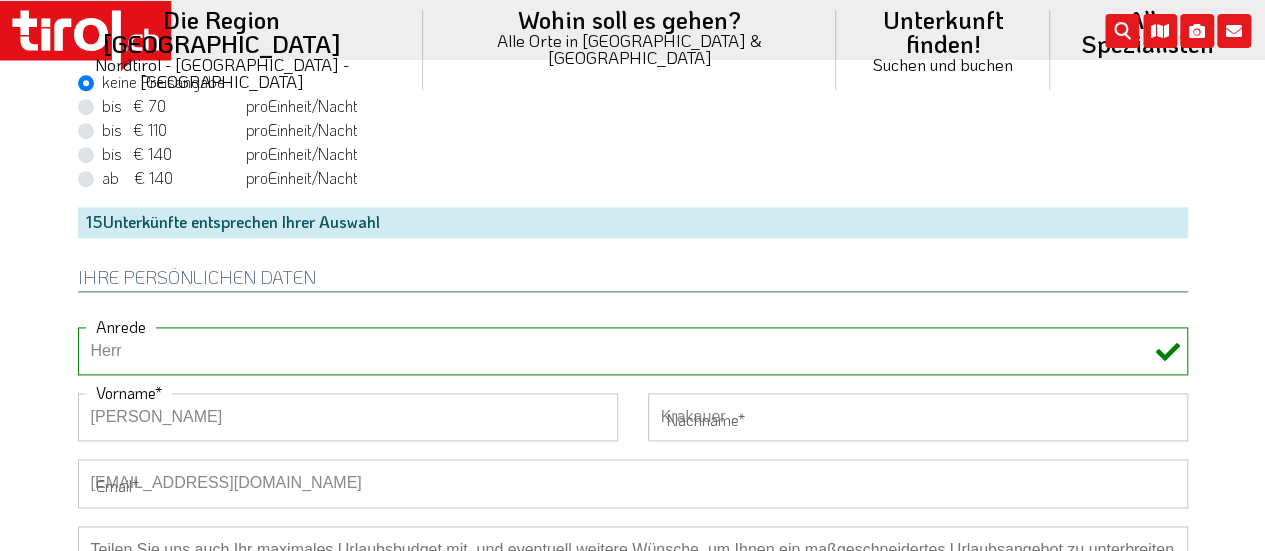 type on "[PHONE_NUMBER]" 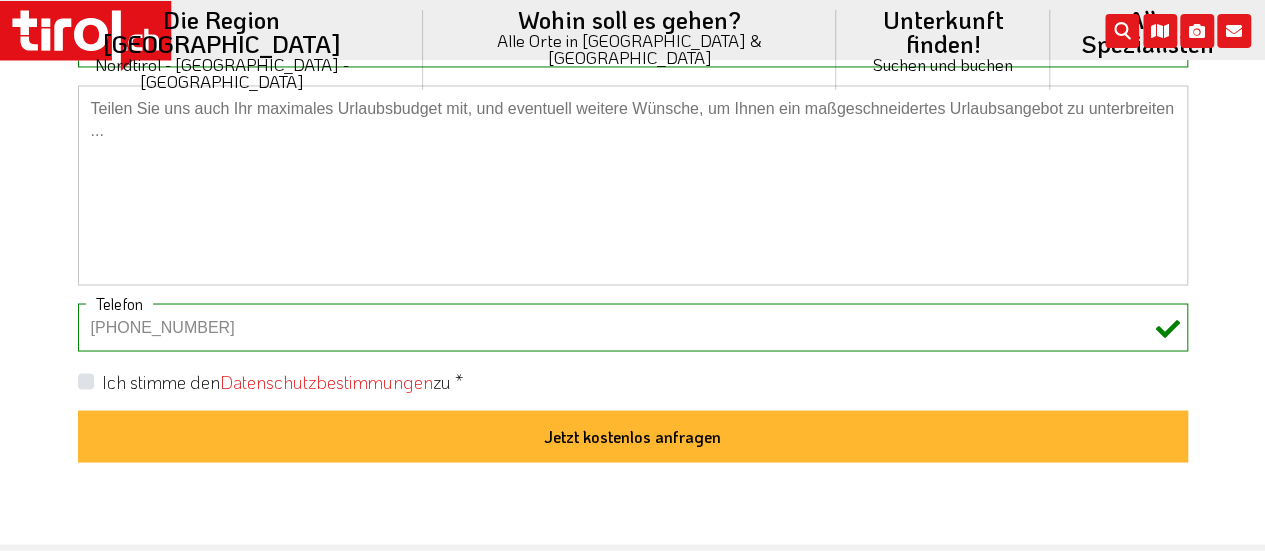 scroll, scrollTop: 1732, scrollLeft: 0, axis: vertical 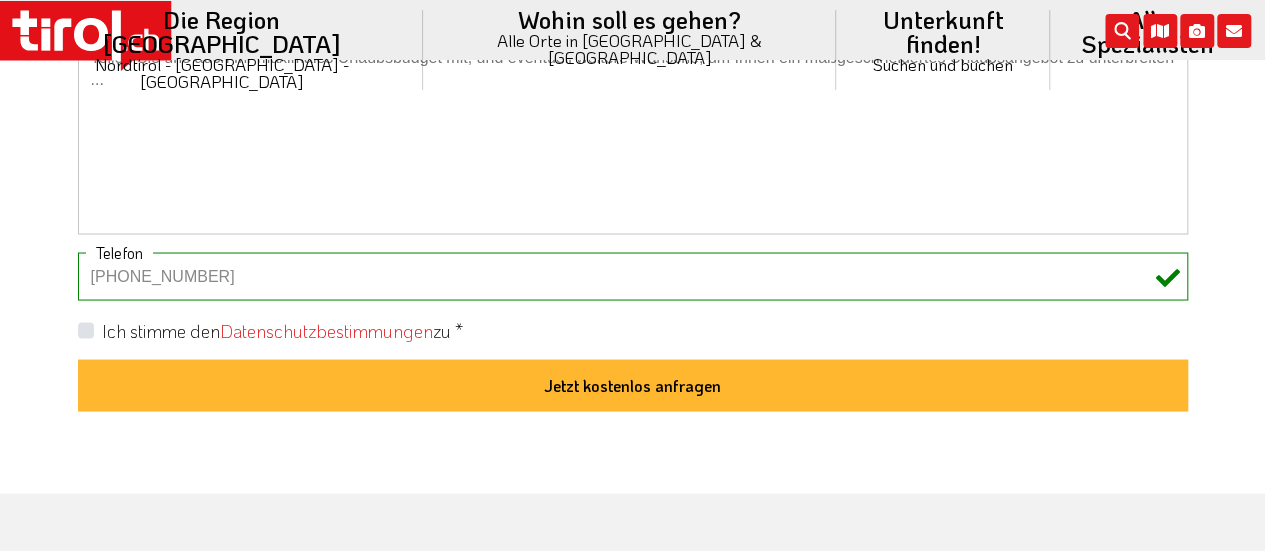 click on "Ich stimme den  Datenschutzbestimmungen  zu *" at bounding box center [282, 330] 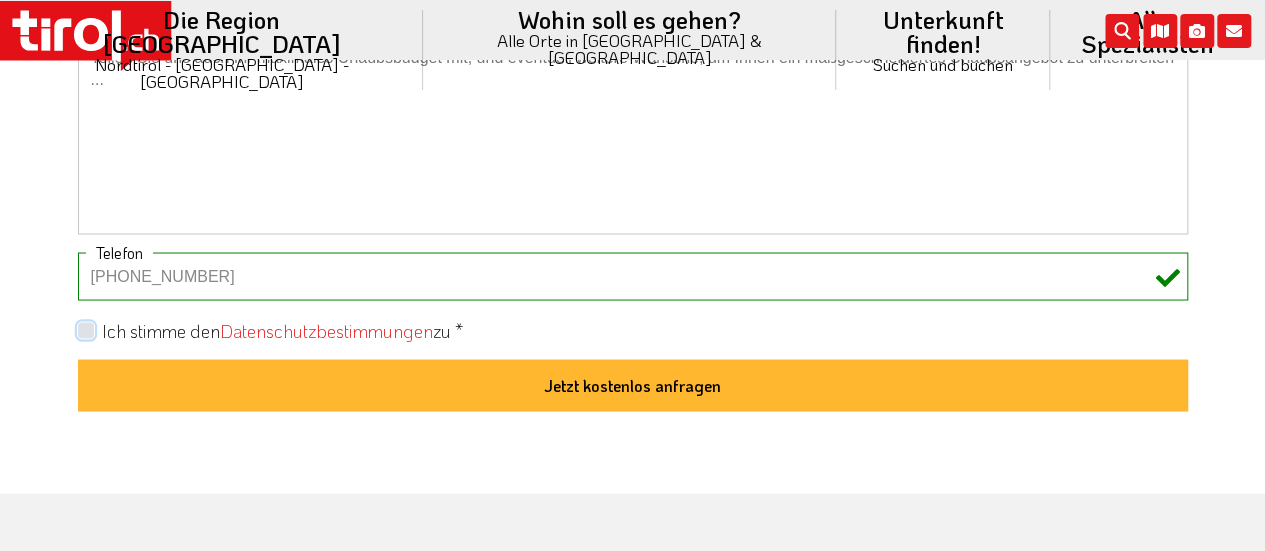 checkbox on "true" 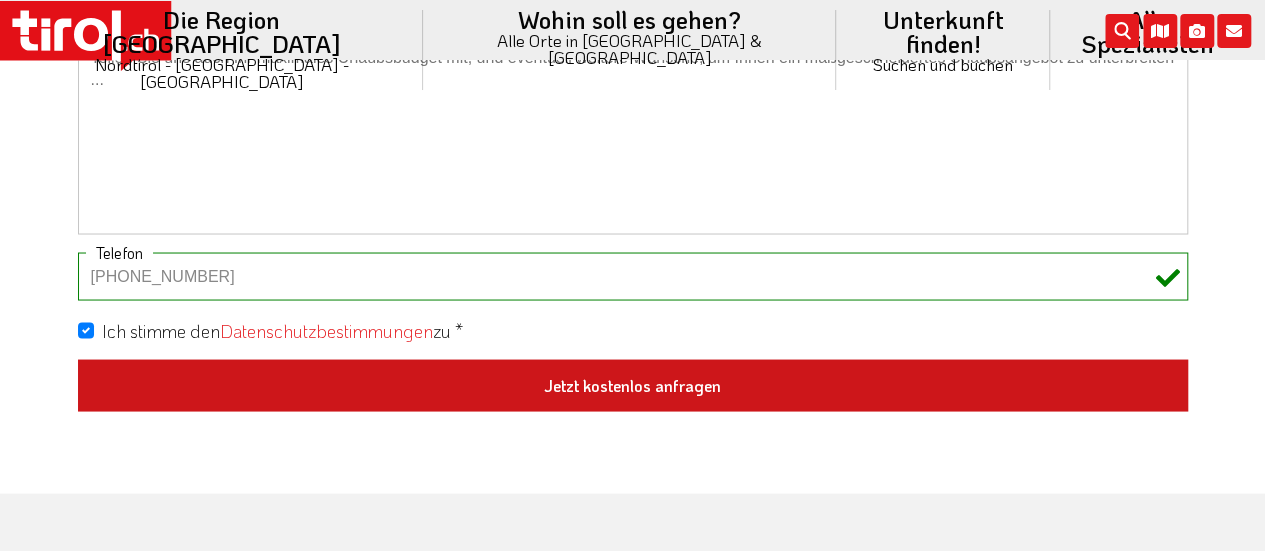 click on "Jetzt kostenlos anfragen" at bounding box center (633, 385) 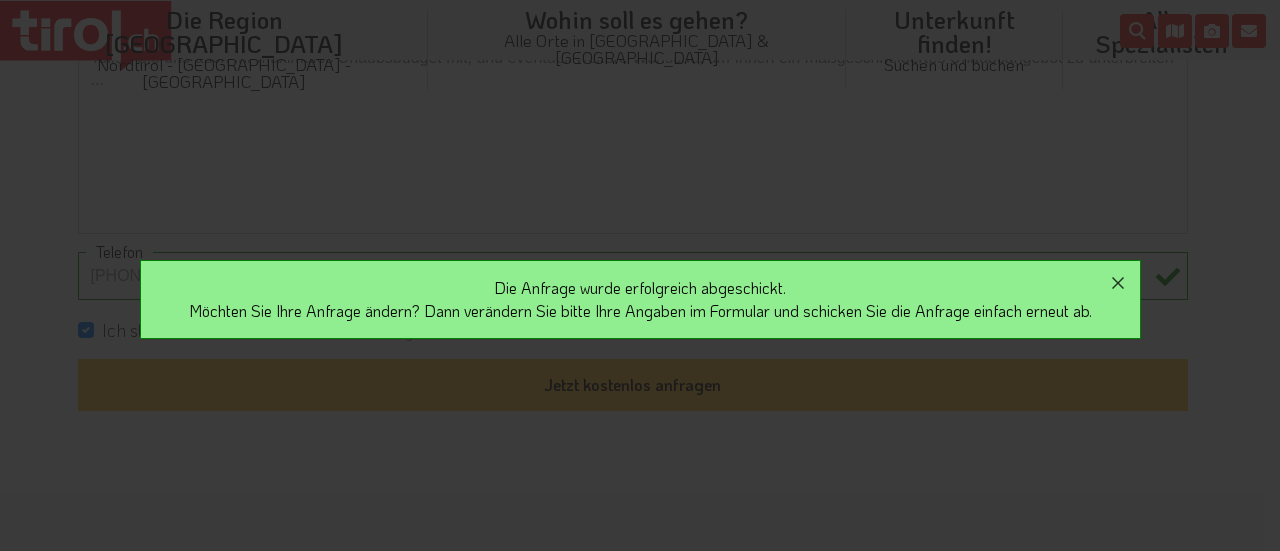 click on "Die Anfrage wurde erfolgreich abgeschickt.
Möchten Sie Ihre Anfrage ändern? Dann verändern Sie bitte Ihre Angaben im Formular und schicken Sie die Anfrage einfach erneut ab.
Es gab ein Problem beim Abschicken des Formulares. Bitte probieren Sie noch mal oder kontaktieren Sie den Betrieb telefonisch" at bounding box center [640, 275] 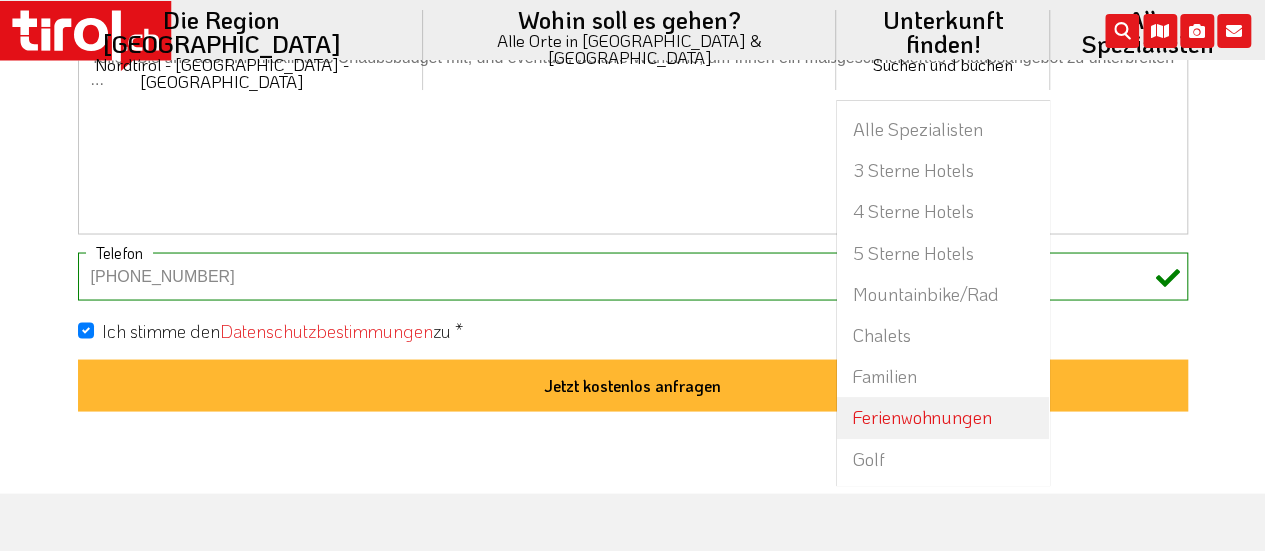click on "Ferienwohnungen" at bounding box center (943, 417) 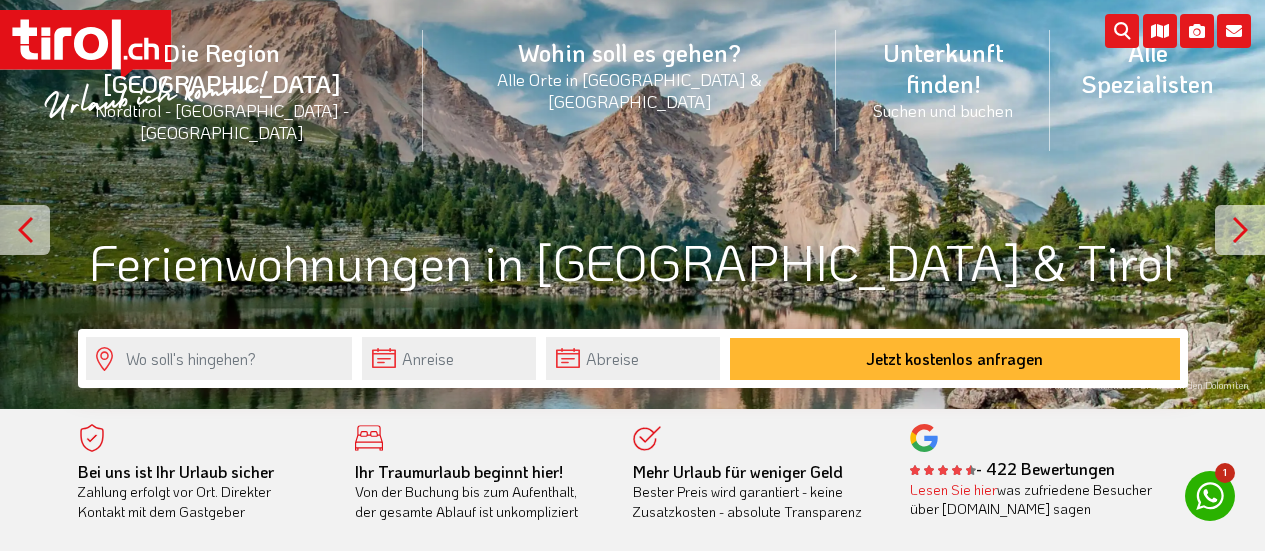 scroll, scrollTop: 0, scrollLeft: 0, axis: both 